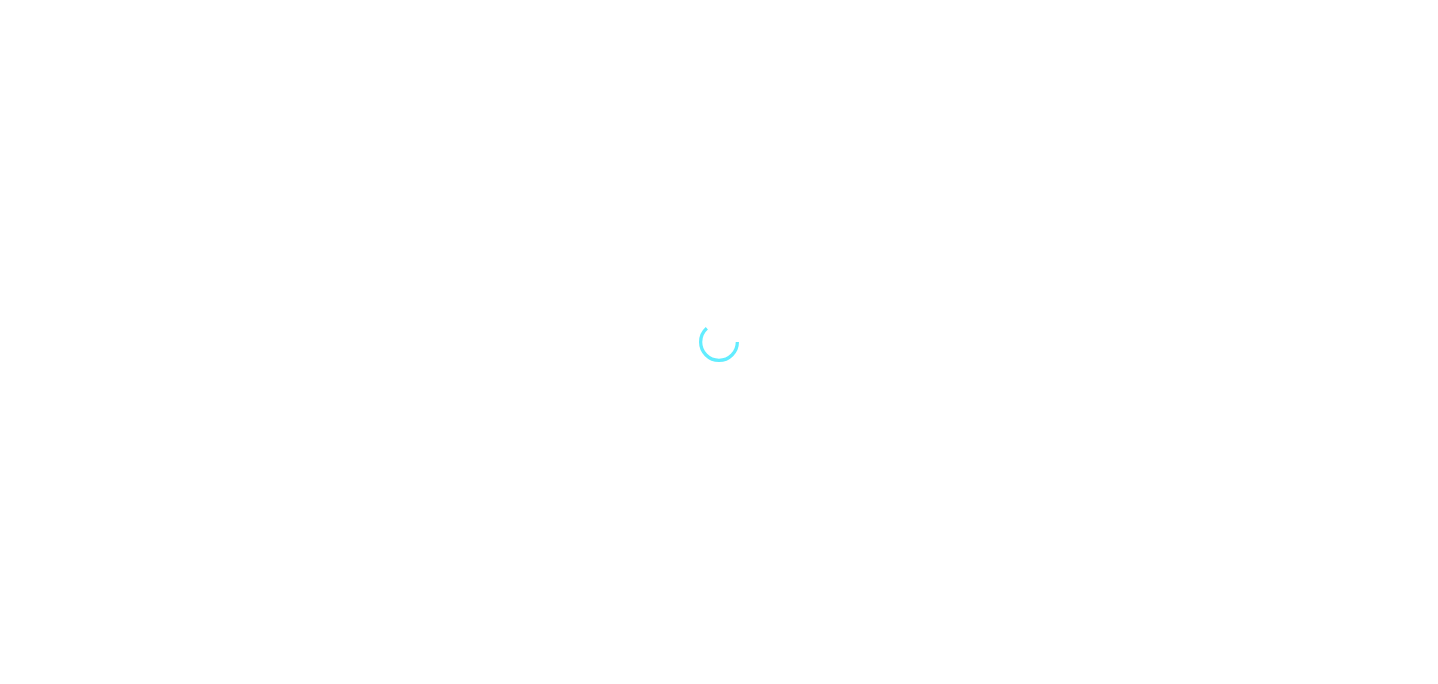 scroll, scrollTop: 0, scrollLeft: 0, axis: both 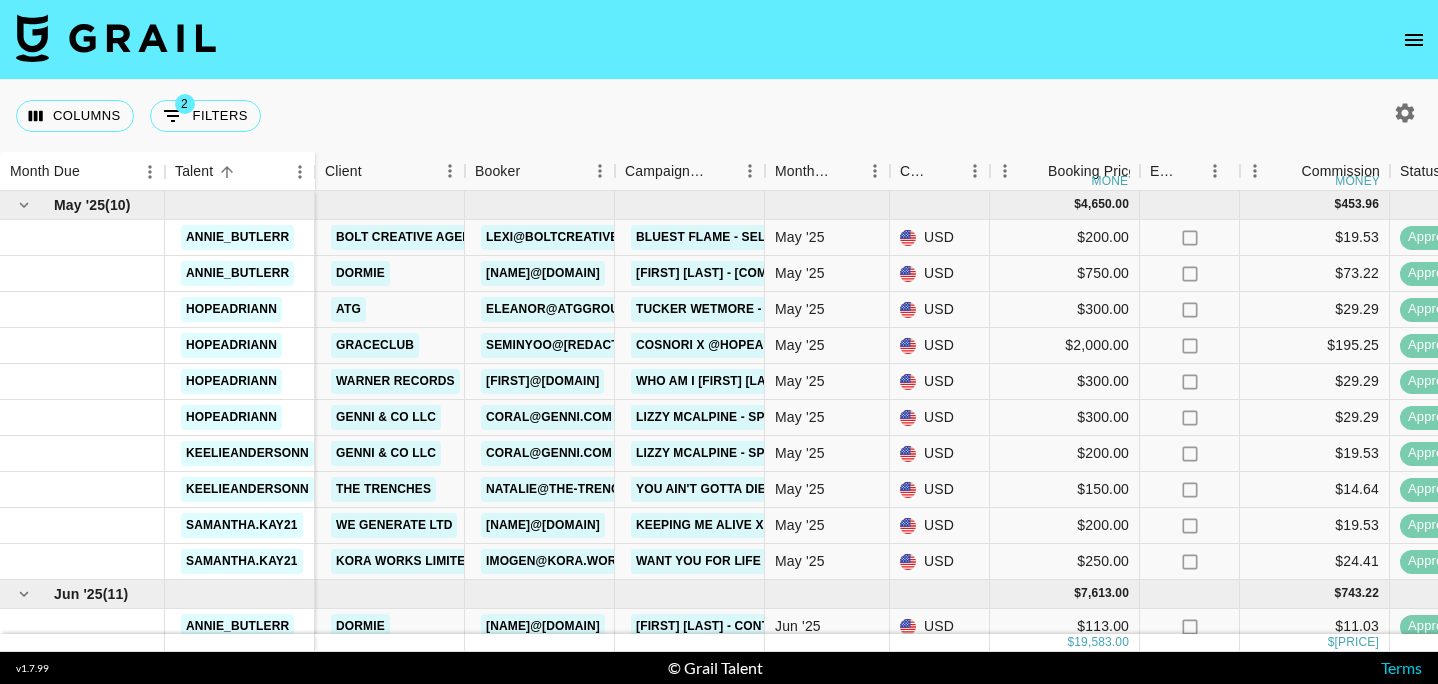 click at bounding box center [1414, 40] 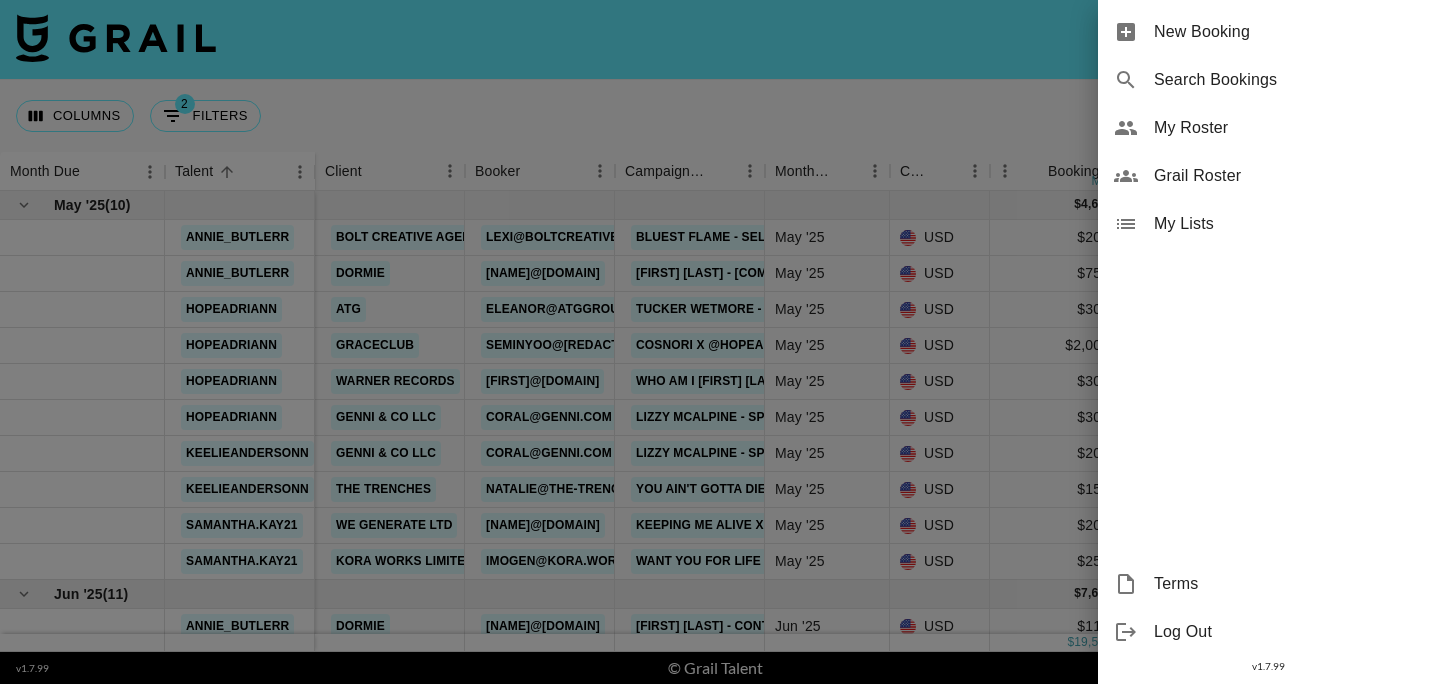 click on "New Booking" at bounding box center [1268, 32] 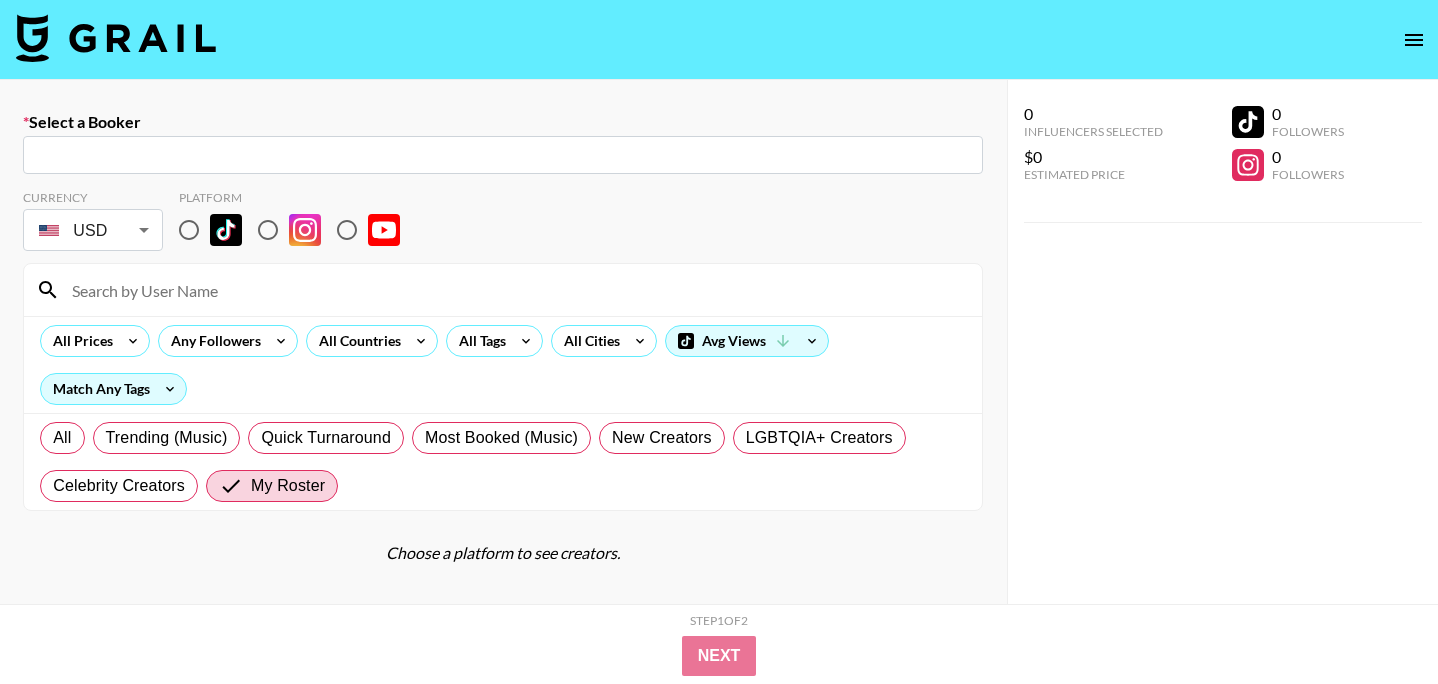 click at bounding box center [503, 155] 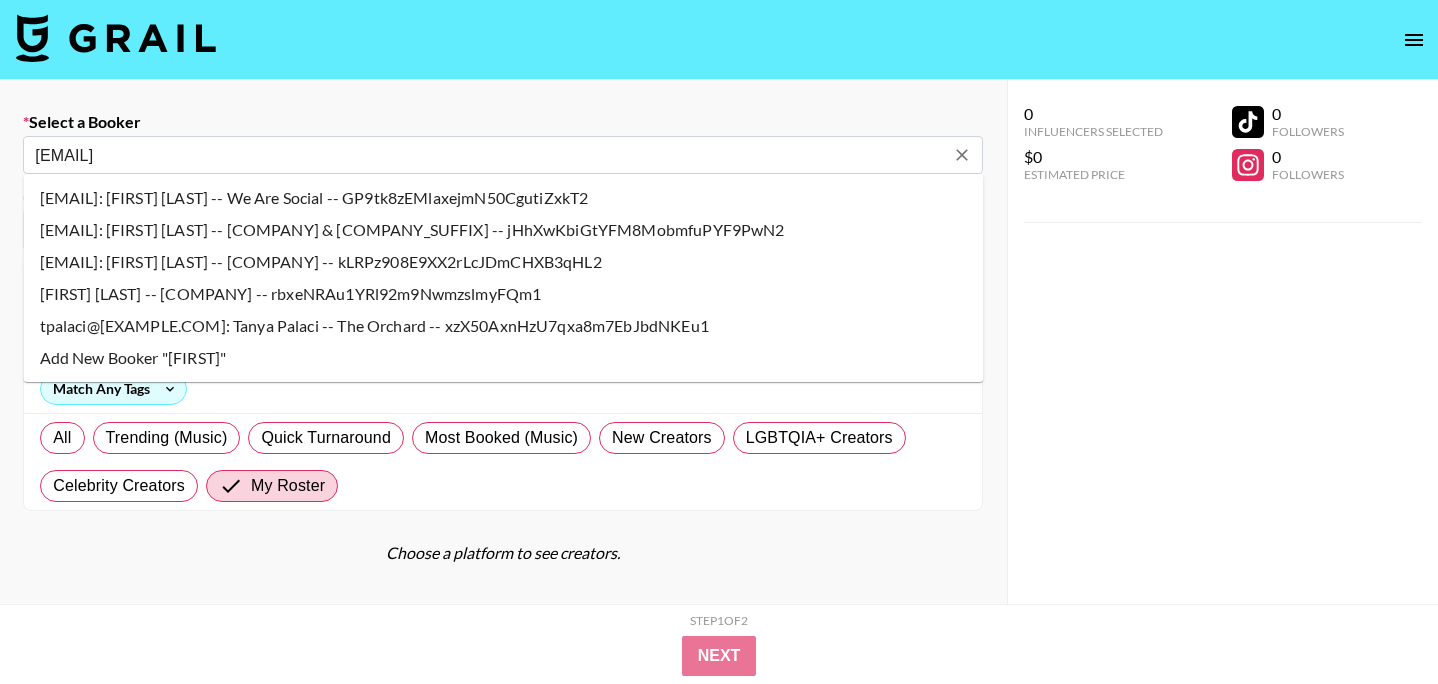 click on "[EMAIL]: [FIRST] [LAST] -- [COMPANY] & [COMPANY_SUFFIX]  -- jHhXwKbiGtYFM8MobmfuPYF9PwN2" at bounding box center [504, 230] 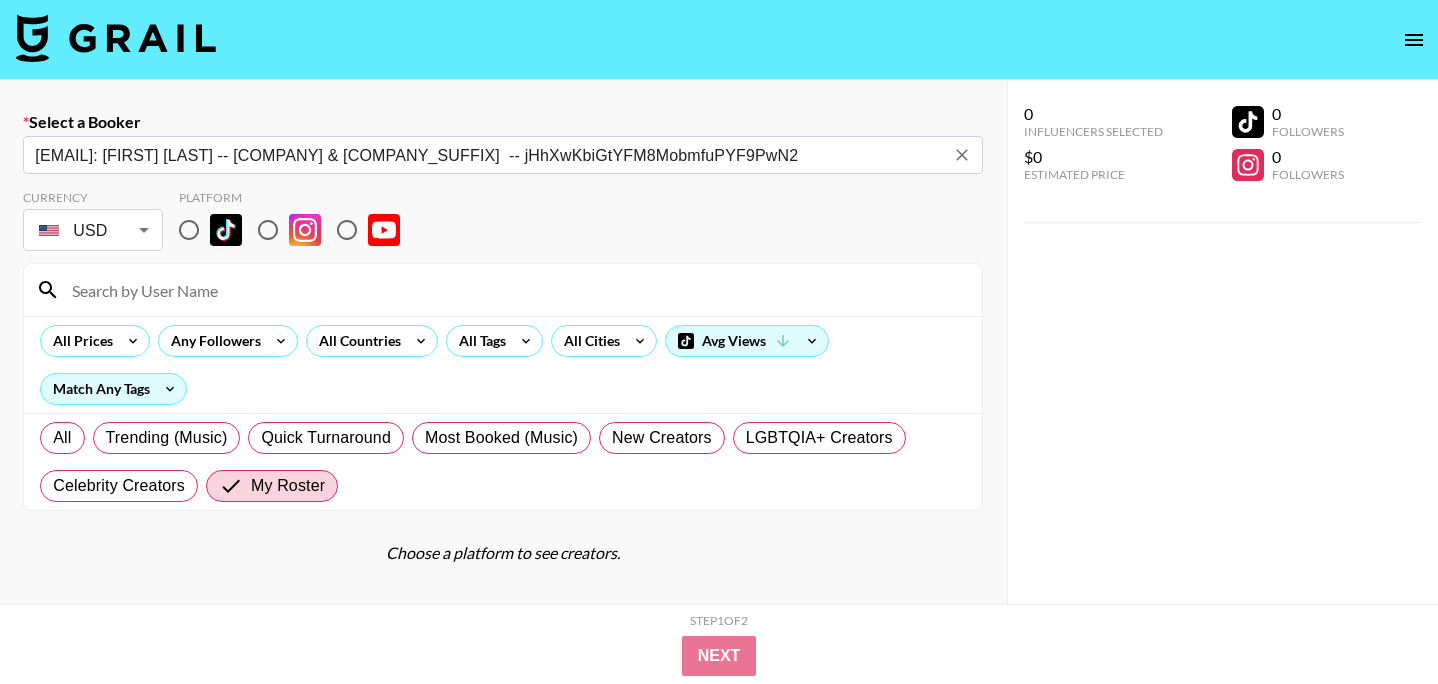 type on "[EMAIL]: [FIRST] [LAST] -- [COMPANY] & [COMPANY_SUFFIX]  -- jHhXwKbiGtYFM8MobmfuPYF9PwN2" 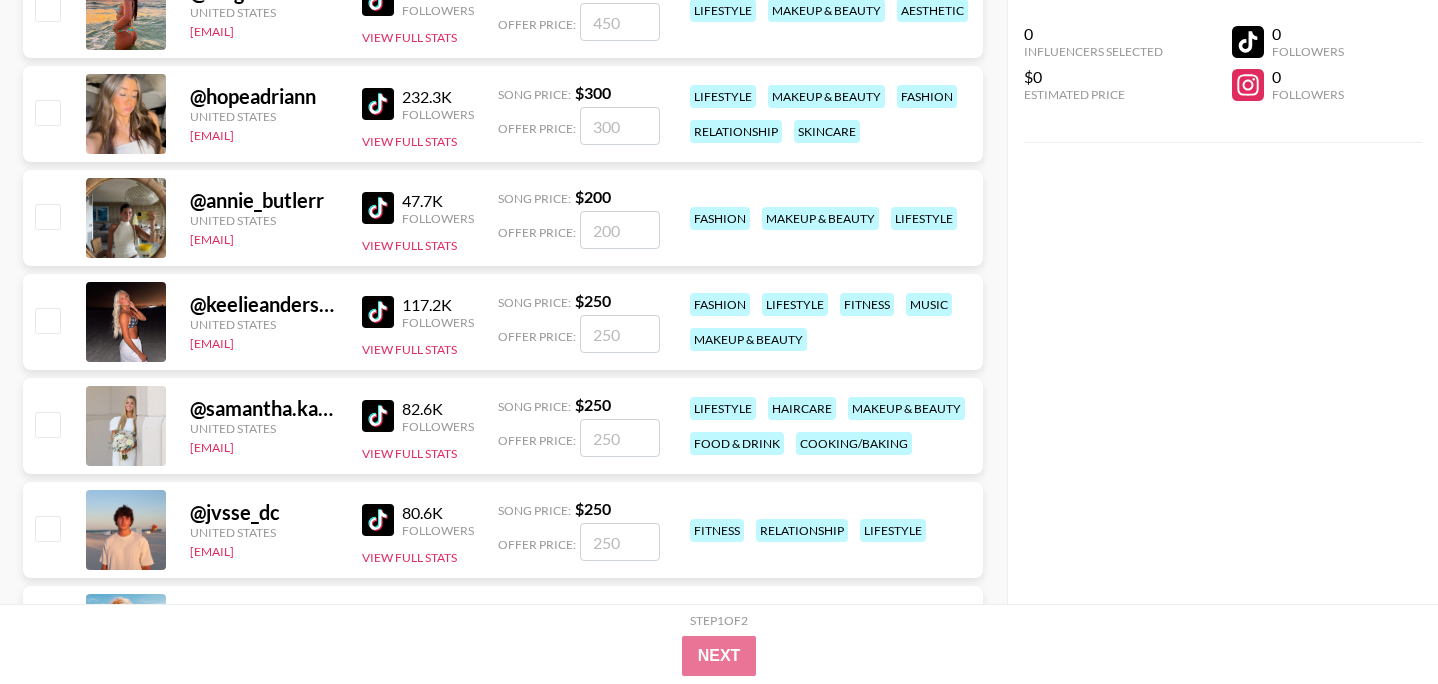 scroll, scrollTop: 574, scrollLeft: 0, axis: vertical 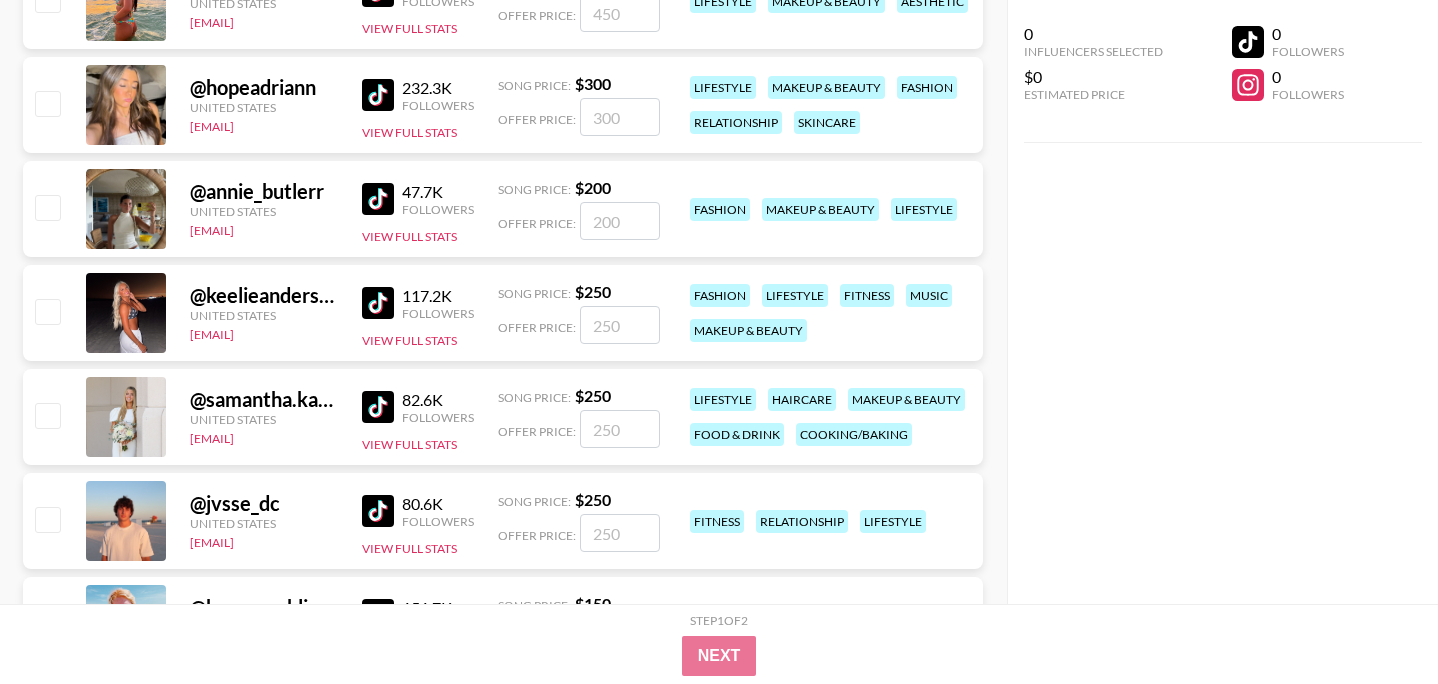 click at bounding box center (47, 311) 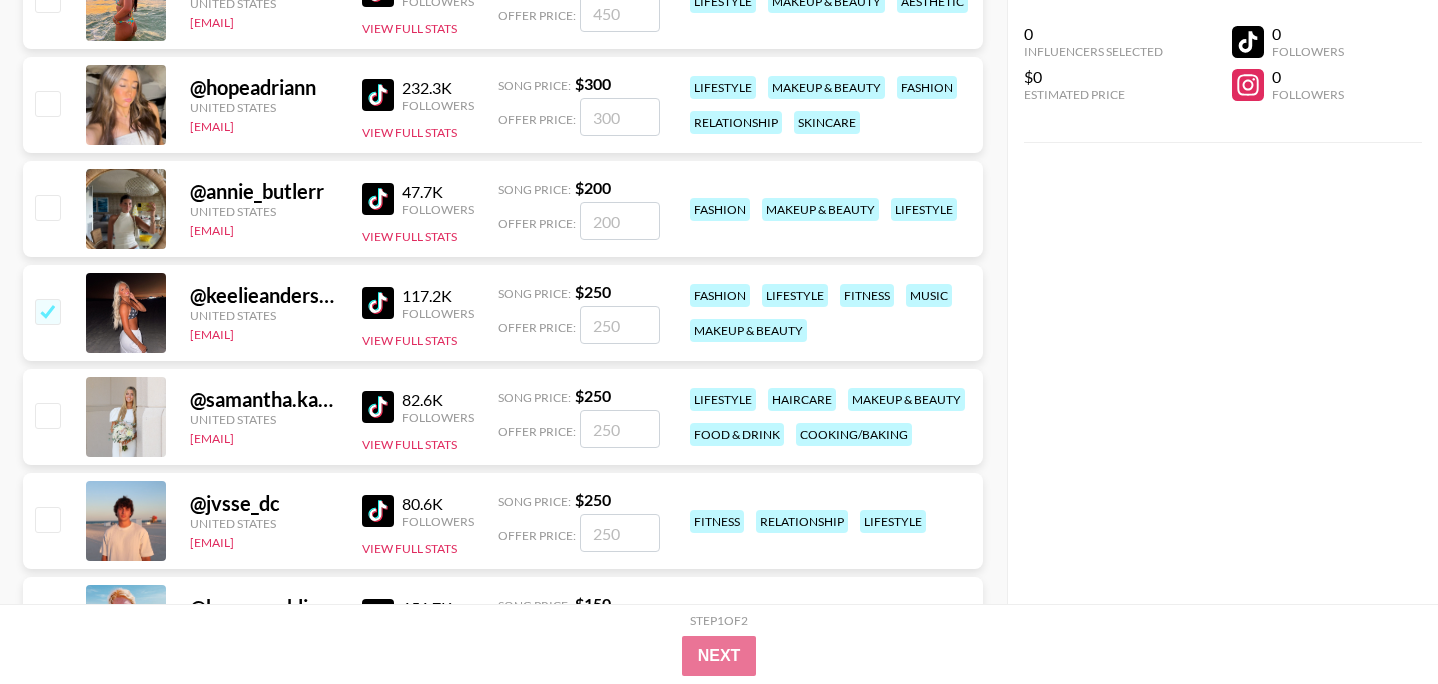 checkbox on "true" 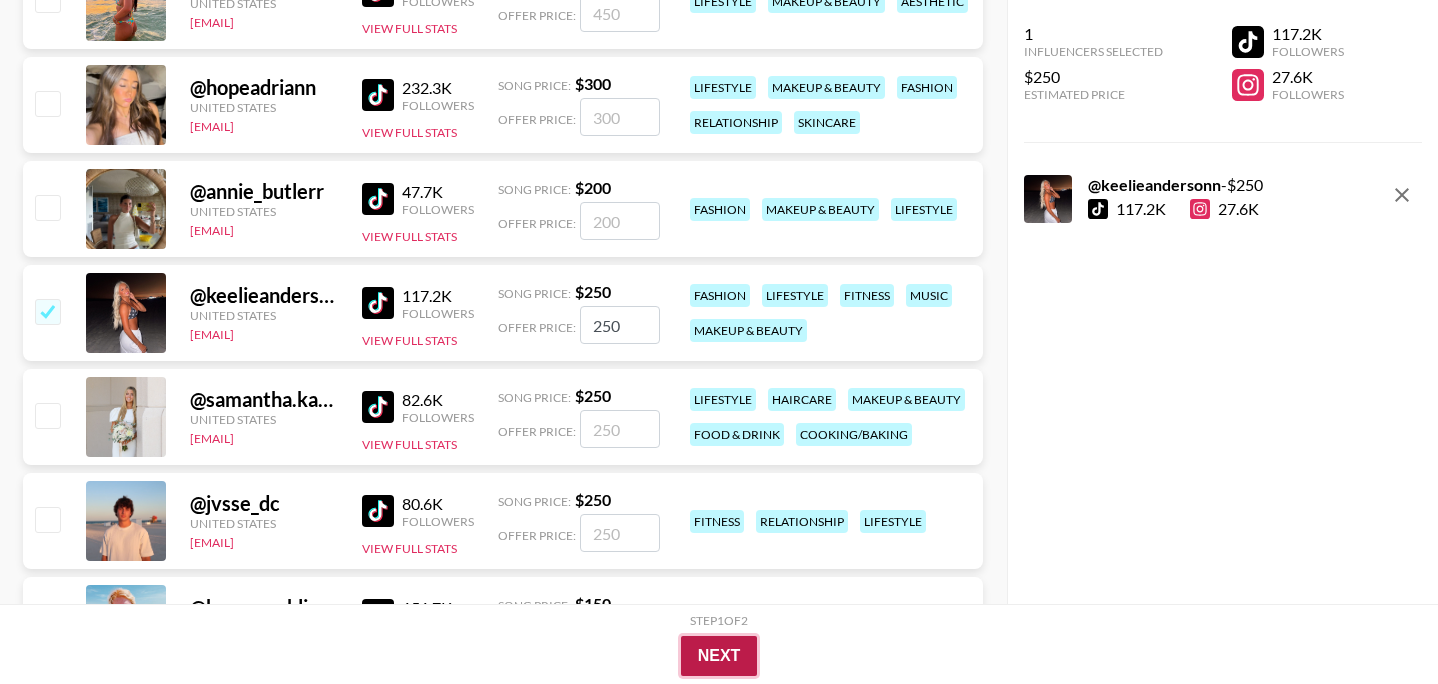 click on "Next" at bounding box center (719, 656) 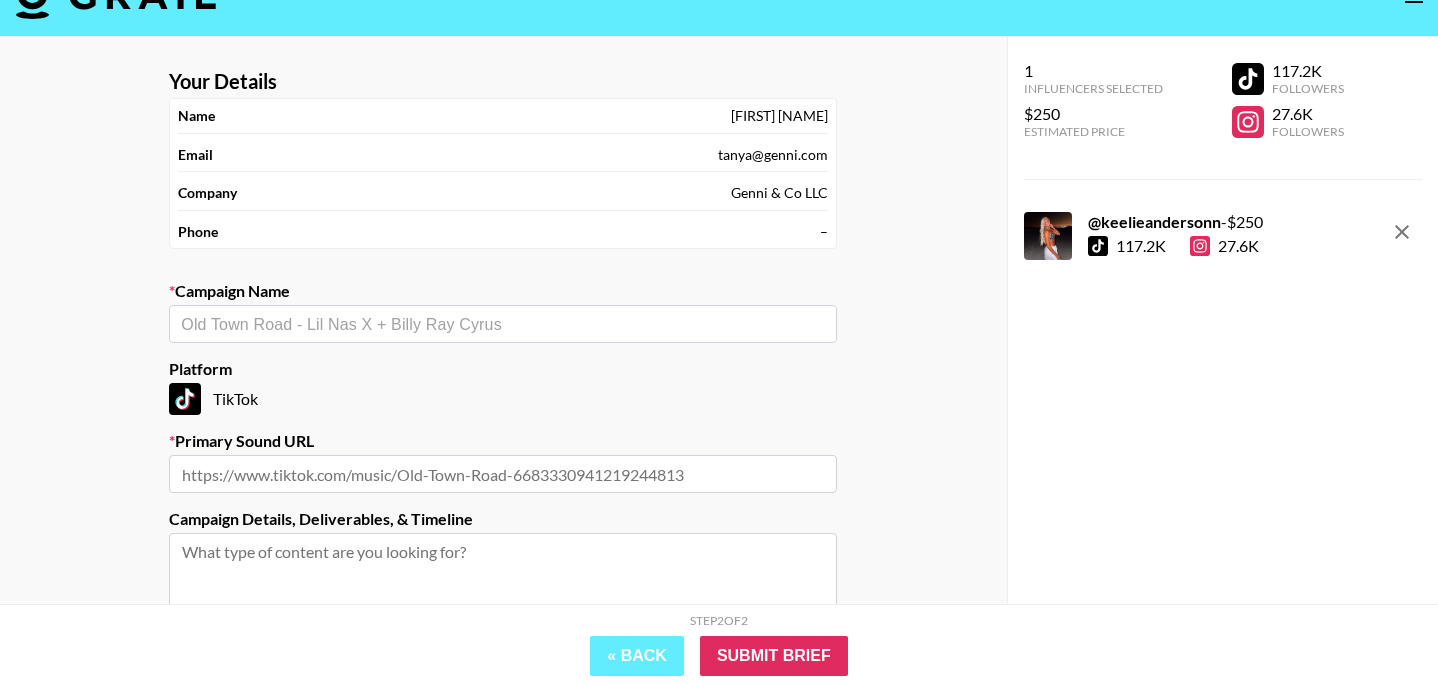 scroll, scrollTop: 0, scrollLeft: 0, axis: both 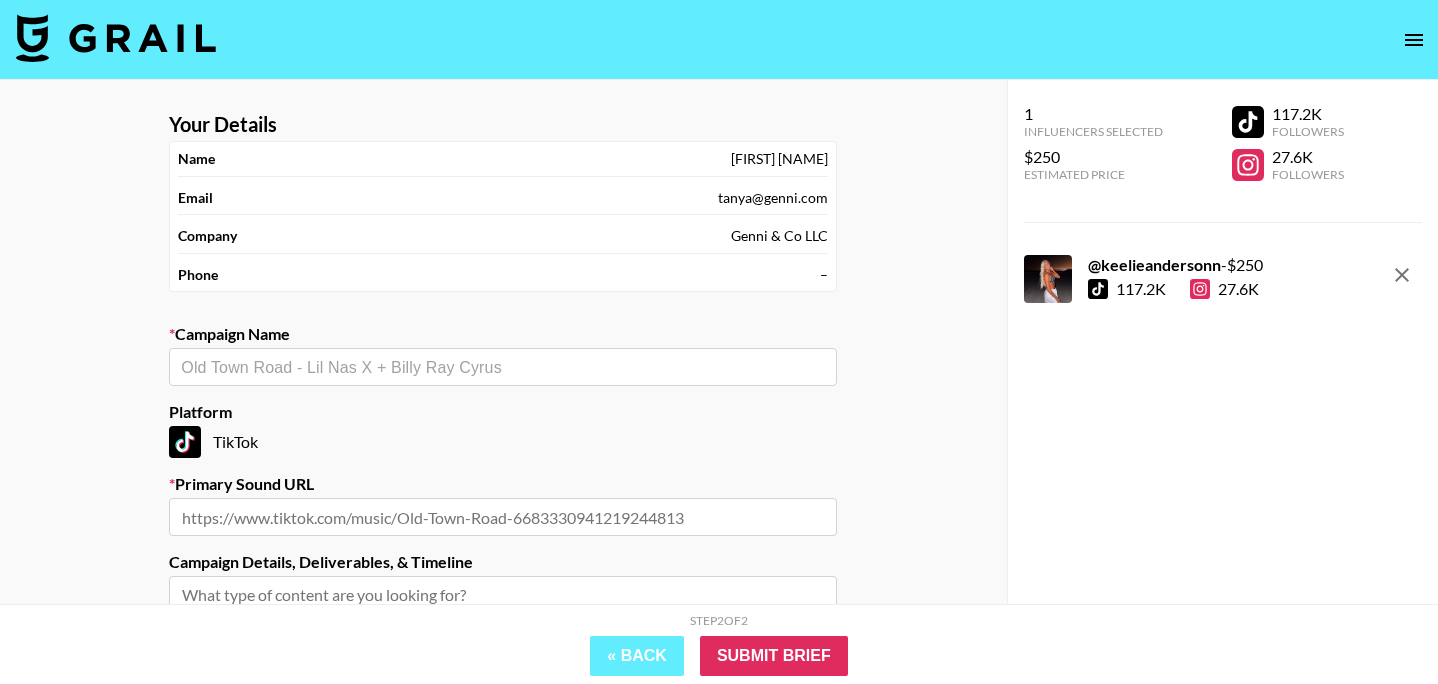click at bounding box center [503, 367] 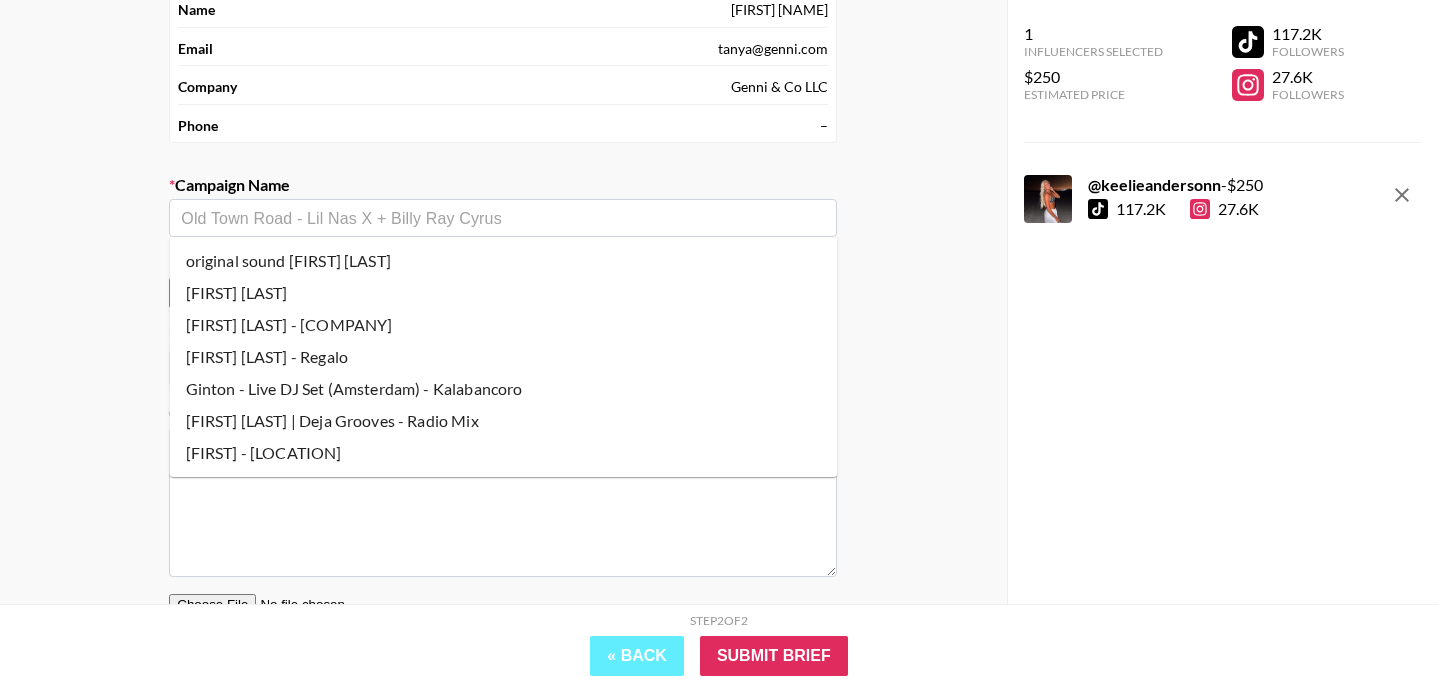scroll, scrollTop: 166, scrollLeft: 0, axis: vertical 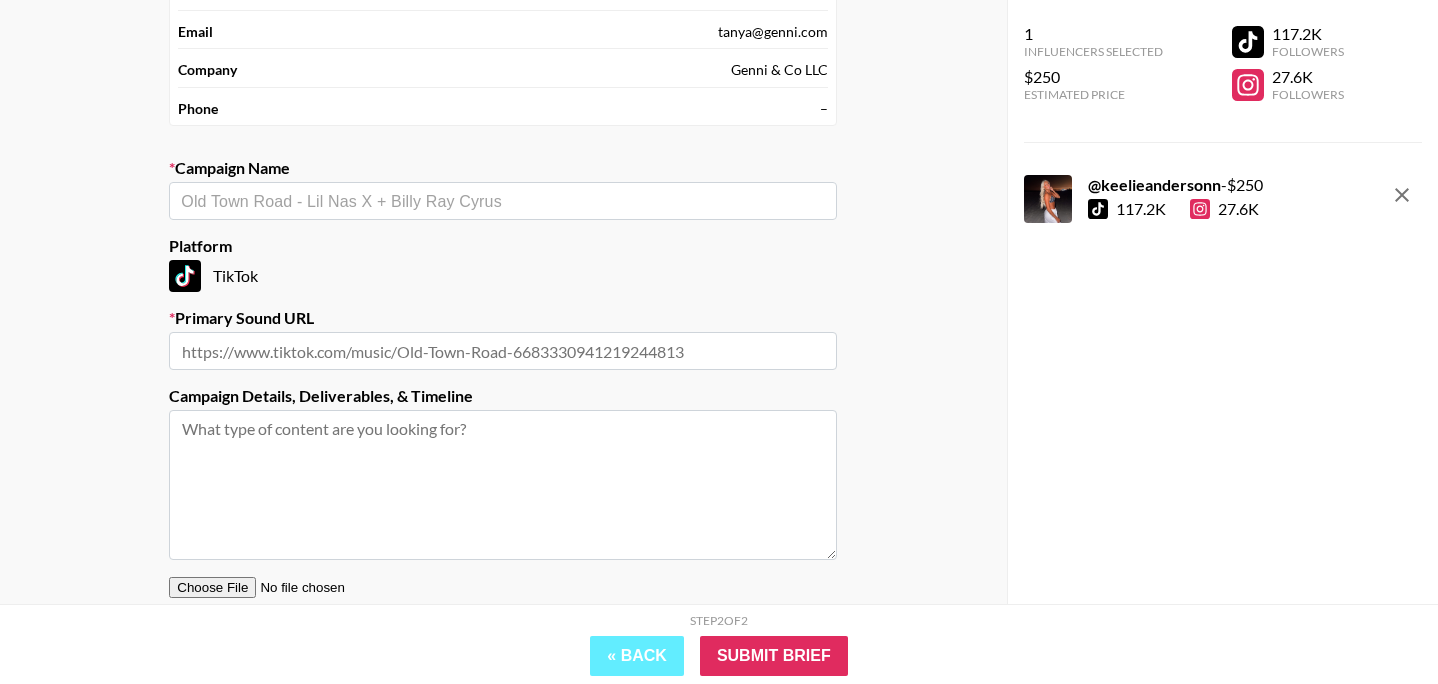 click at bounding box center (503, 201) 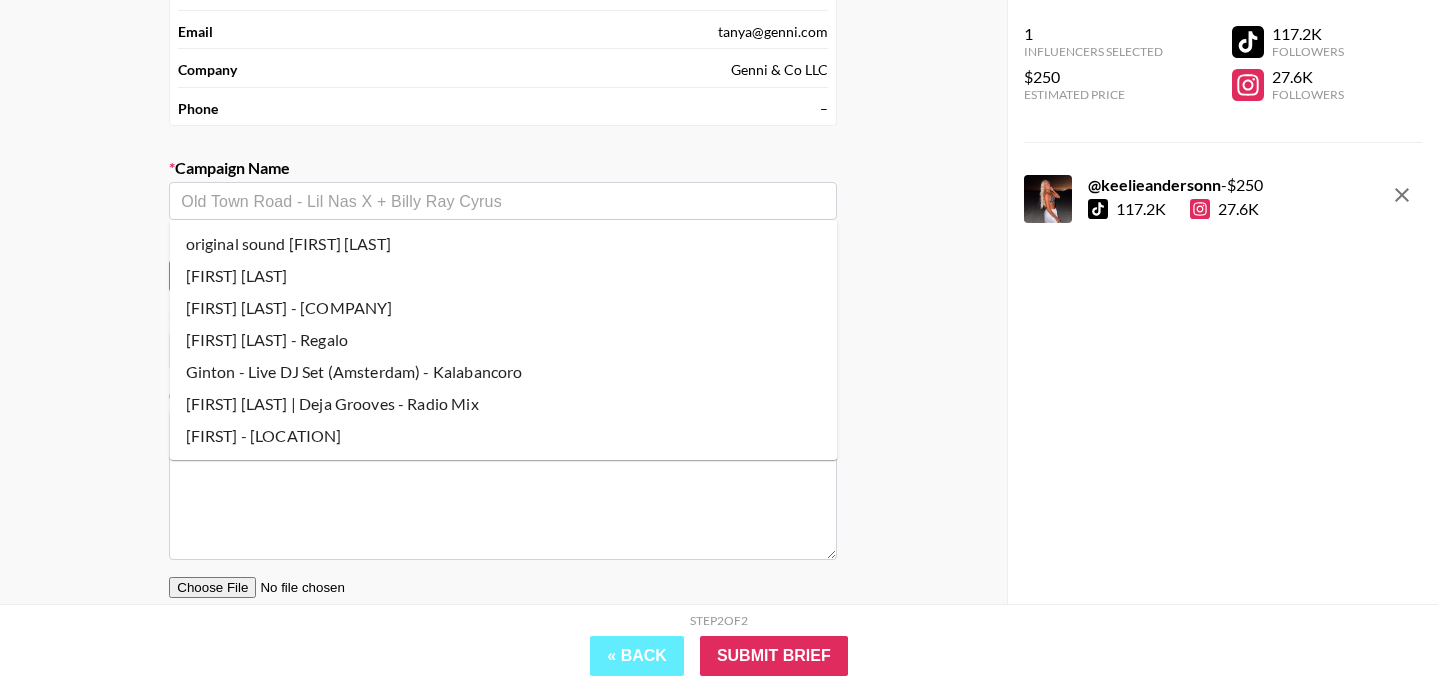 paste on "Scotty McCreery - Bottle Rockets (Phase 2)" 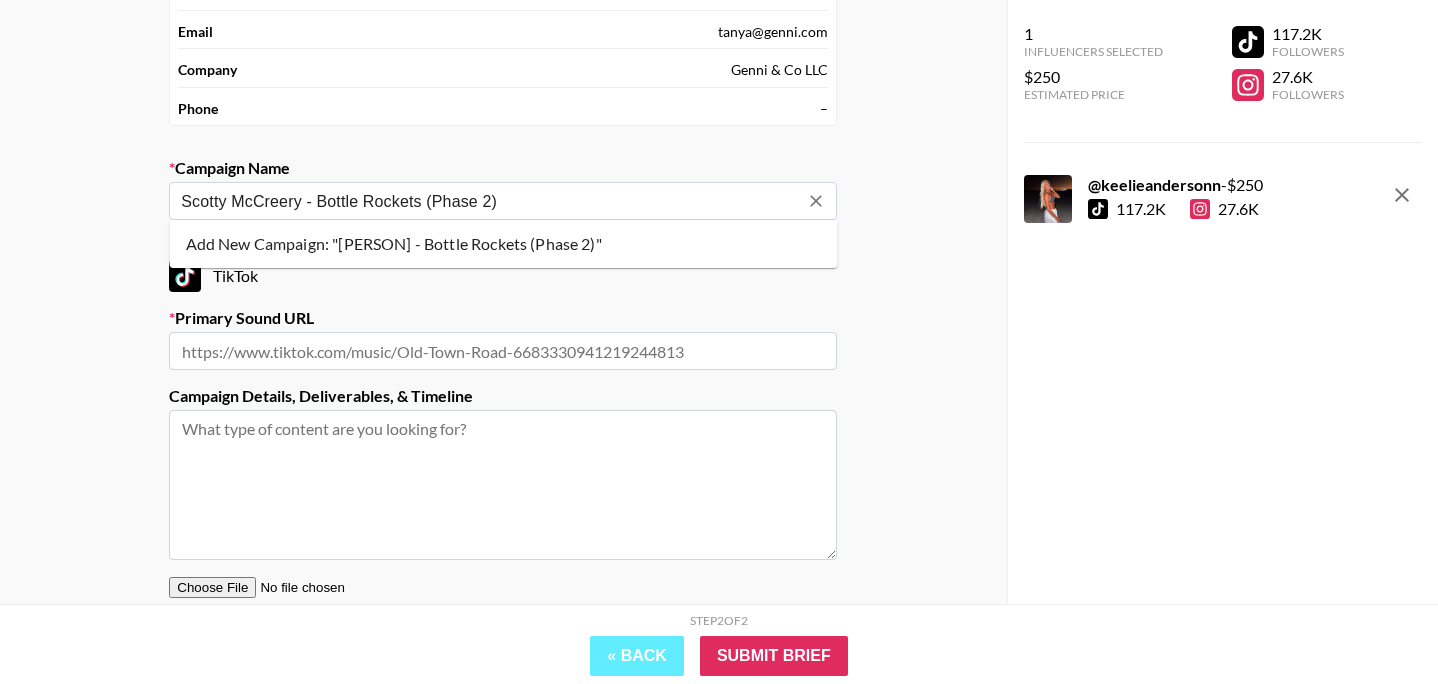 click on "Add New Campaign: "[PERSON] - Bottle Rockets (Phase 2)"" at bounding box center (504, 244) 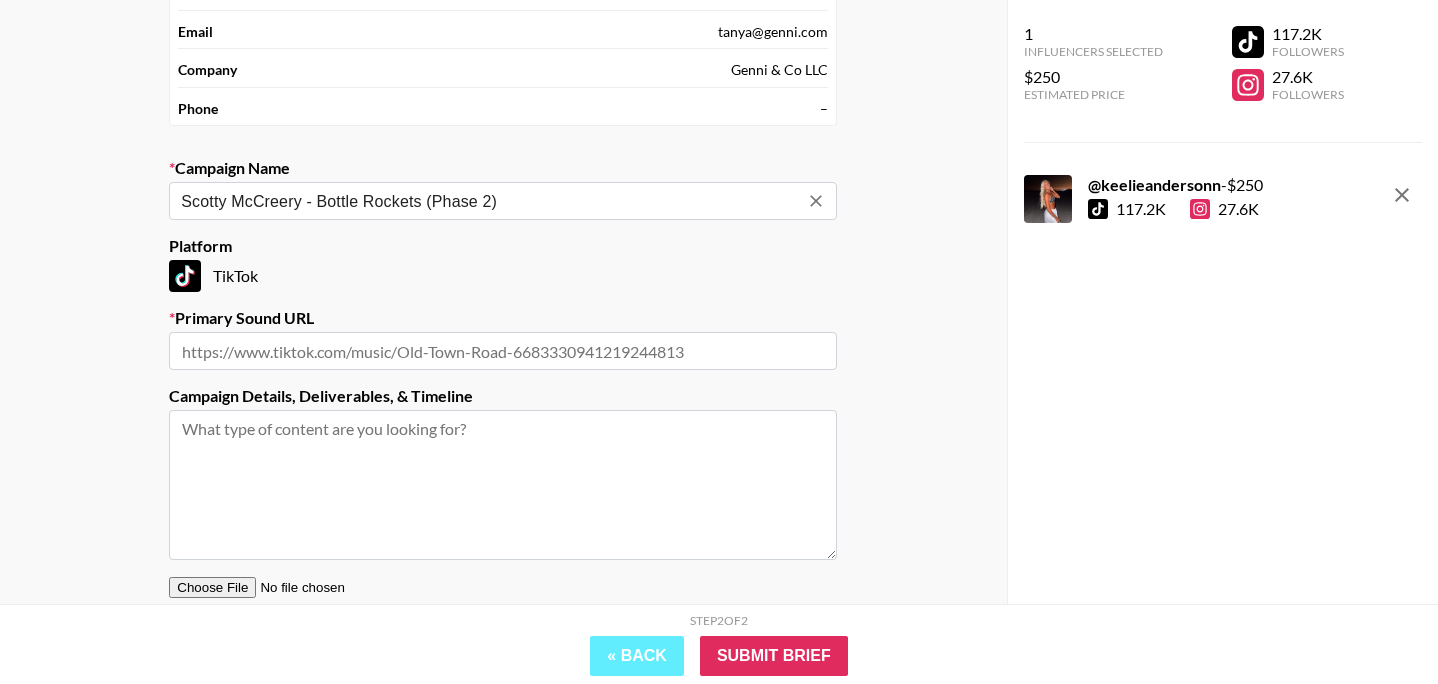 type on "Scotty McCreery - Bottle Rockets (Phase 2)" 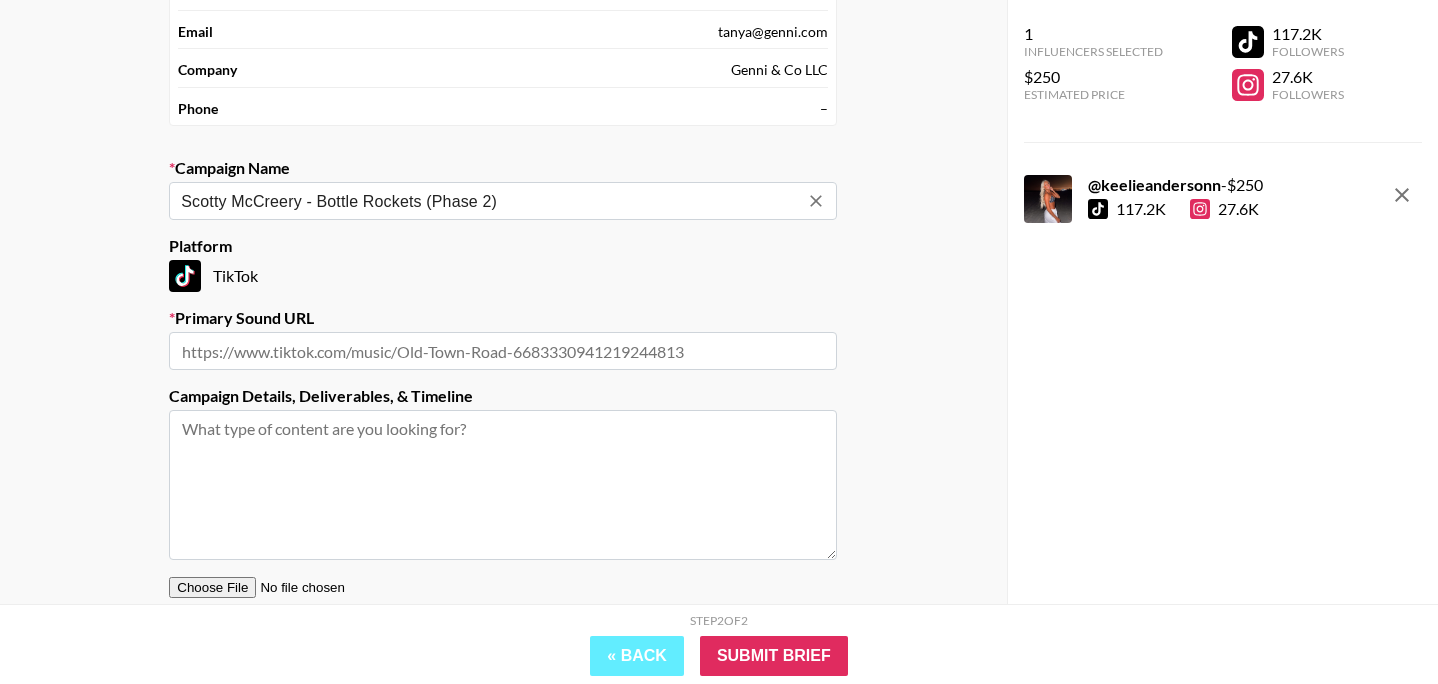 click at bounding box center [503, 351] 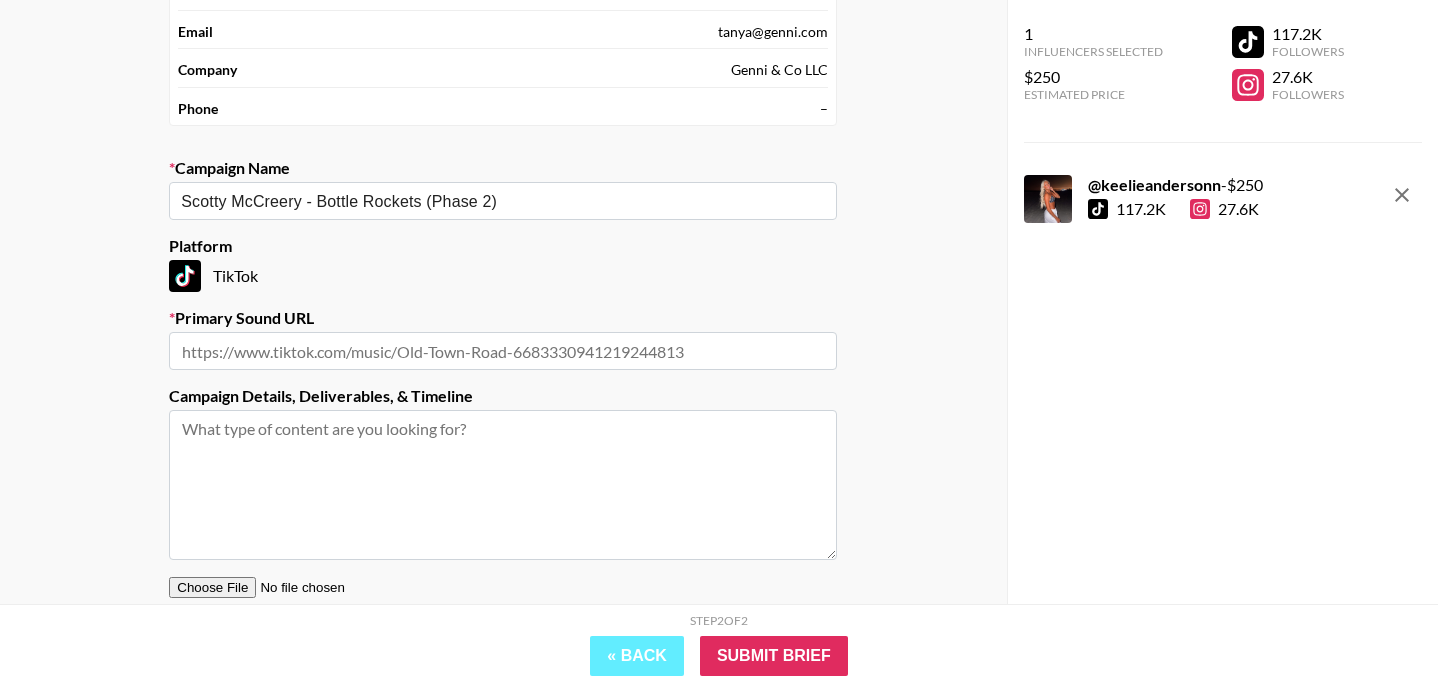 paste on "https://www.tiktok.com/music/original-sound-7498766115469413150" 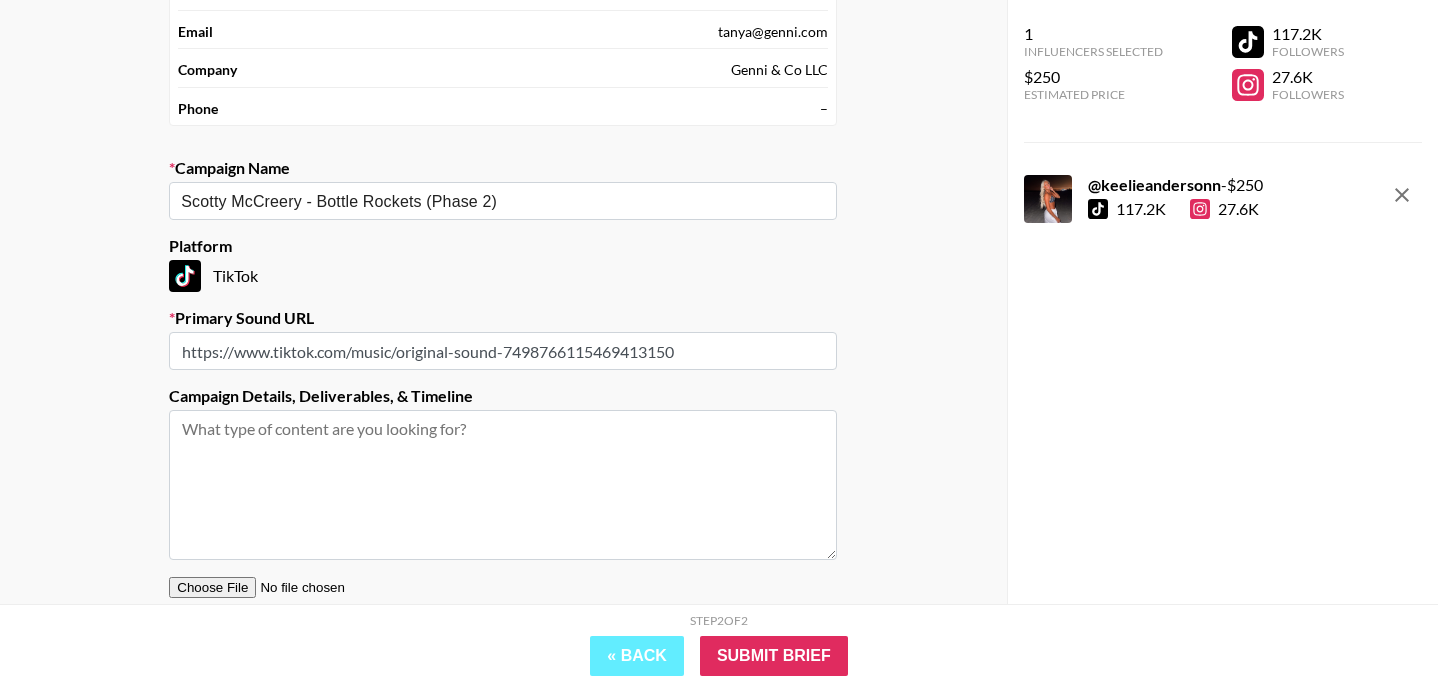type on "https://www.tiktok.com/music/original-sound-7498766115469413150" 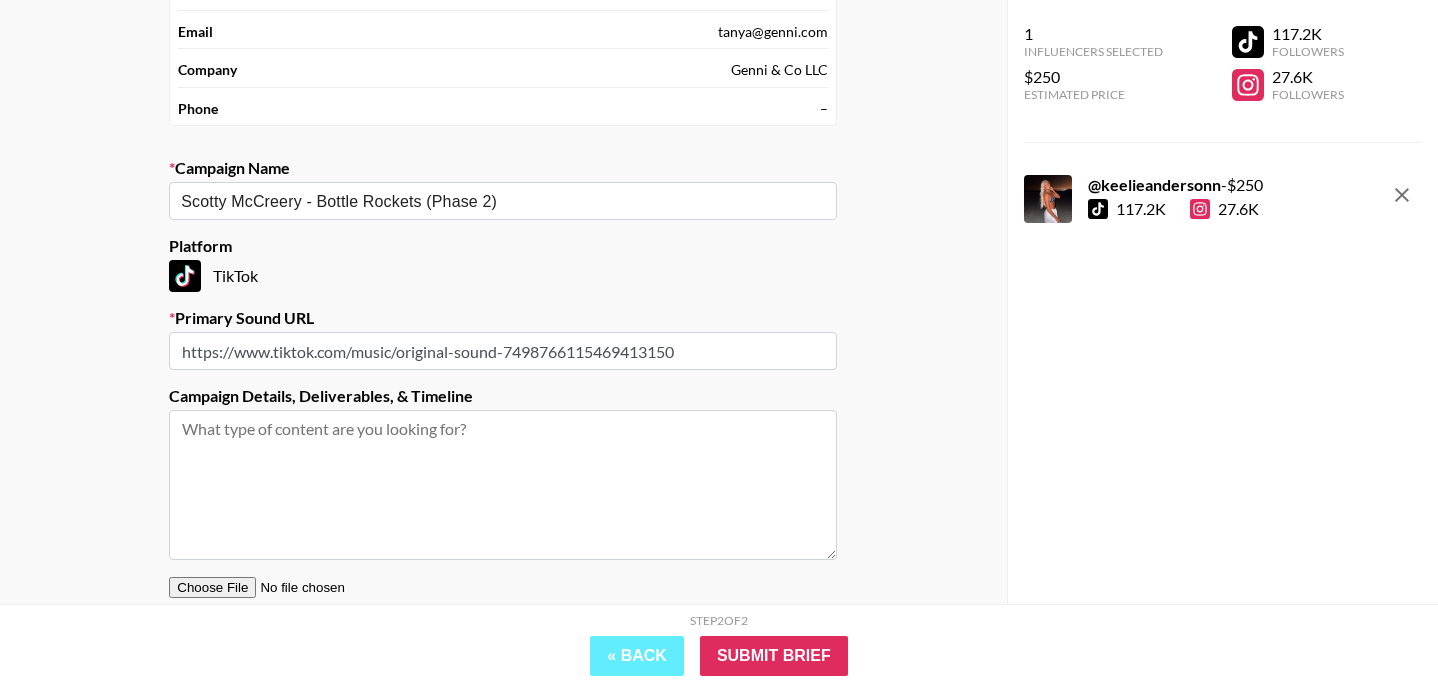 click at bounding box center [503, 485] 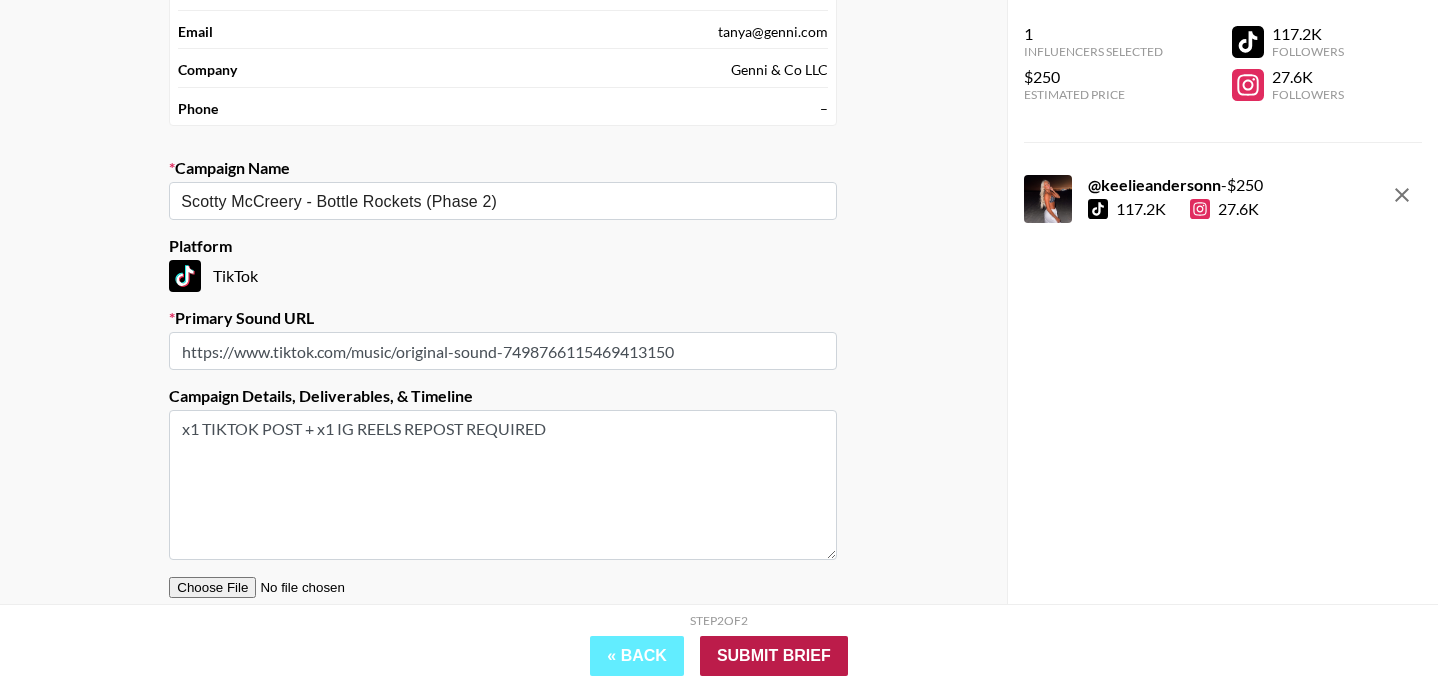 type on "x1 TIKTOK POST + x1 IG REELS REPOST REQUIRED" 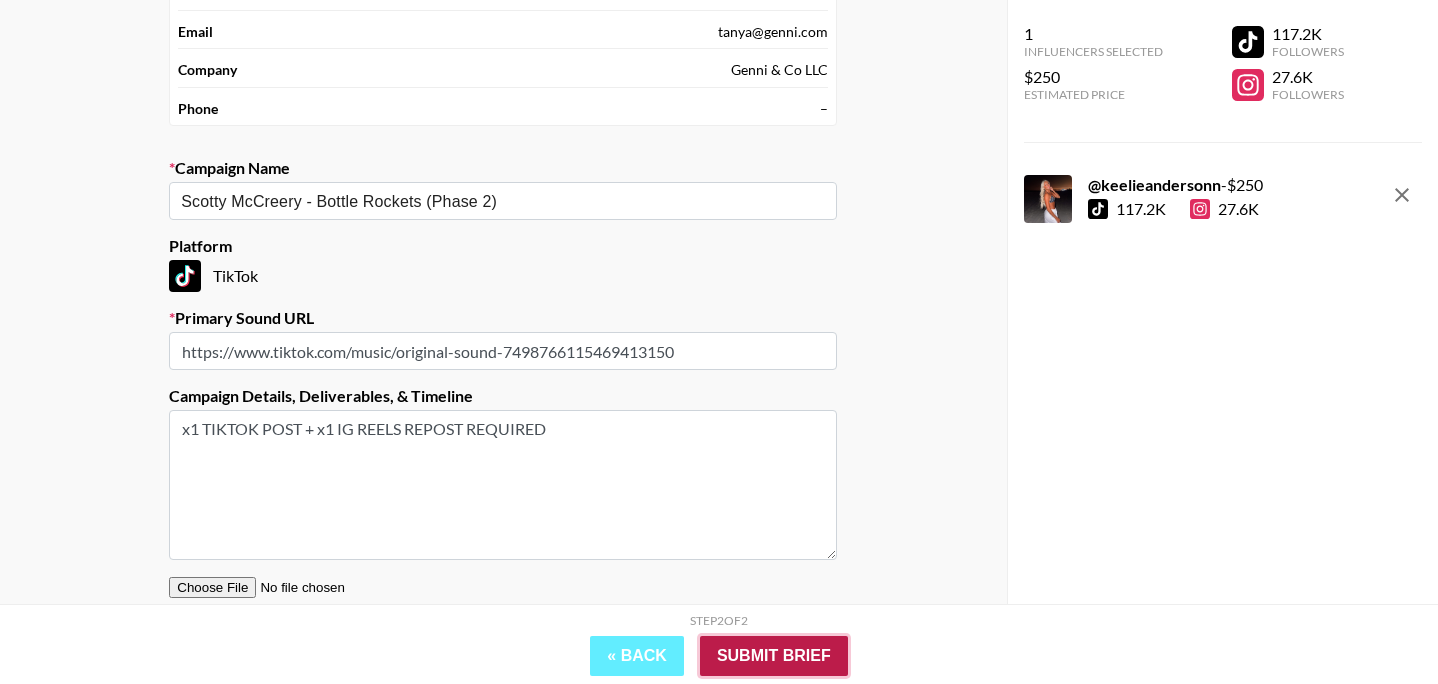 click on "Submit Brief" at bounding box center (774, 656) 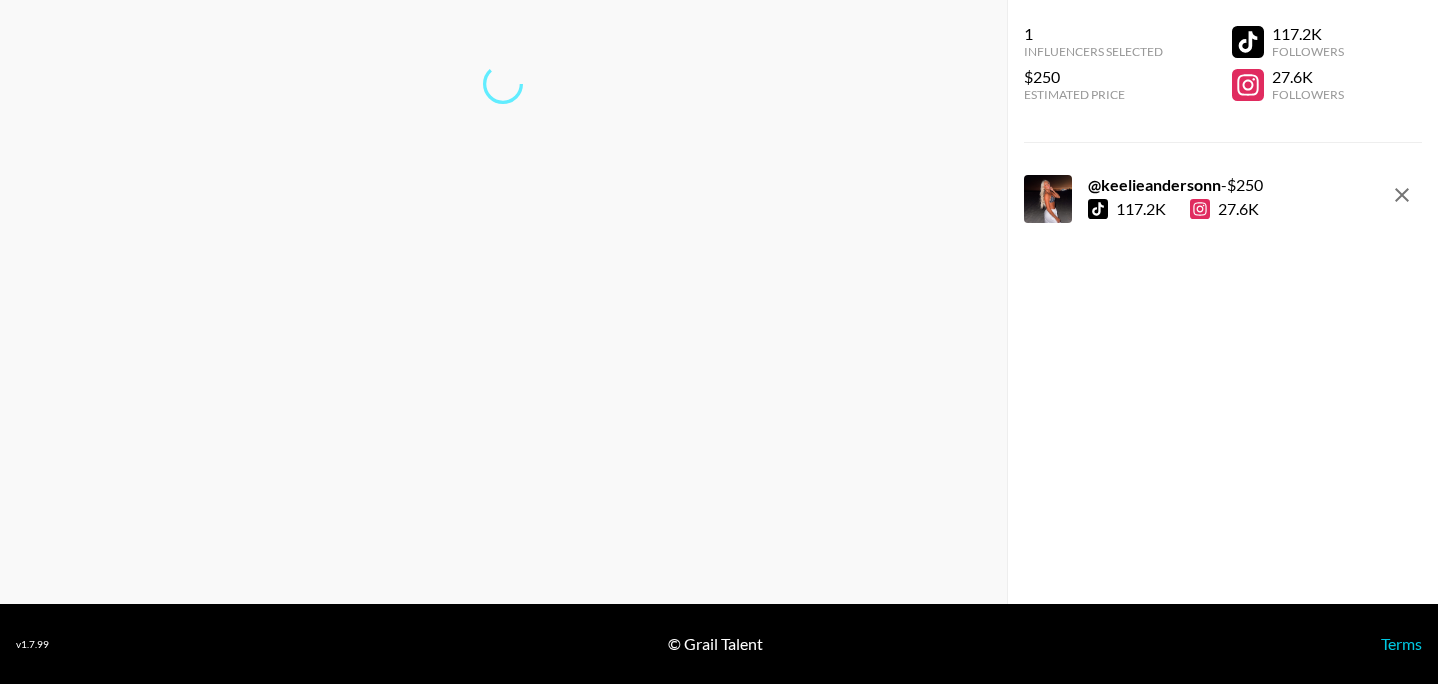 scroll, scrollTop: 80, scrollLeft: 0, axis: vertical 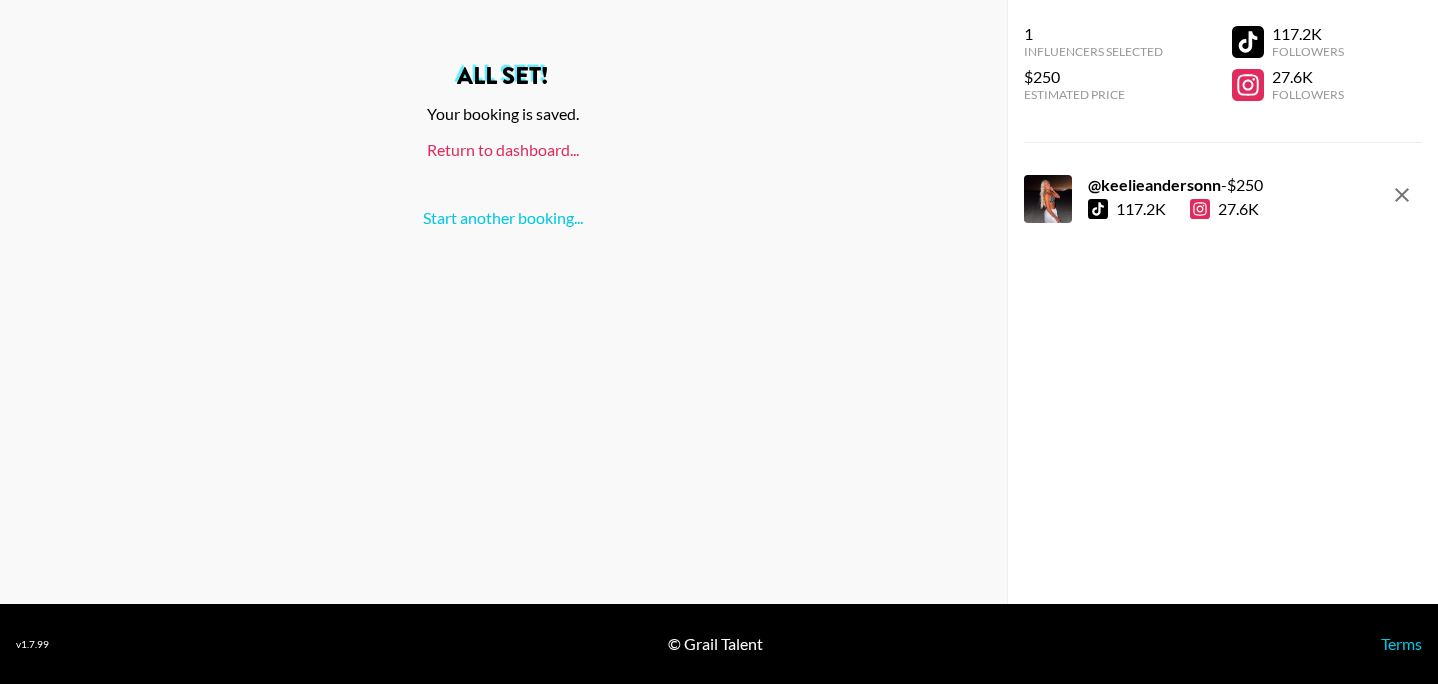click on "Return to dashboard..." at bounding box center [503, 149] 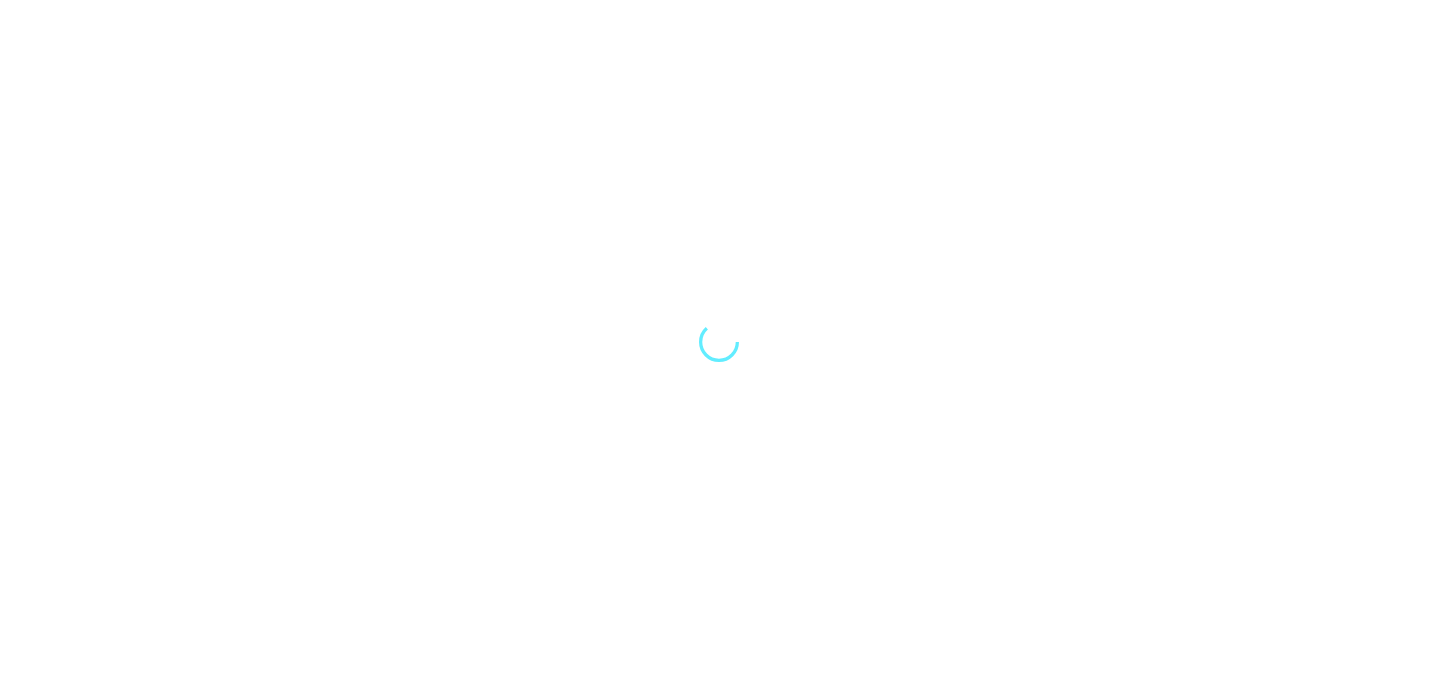 scroll, scrollTop: 0, scrollLeft: 0, axis: both 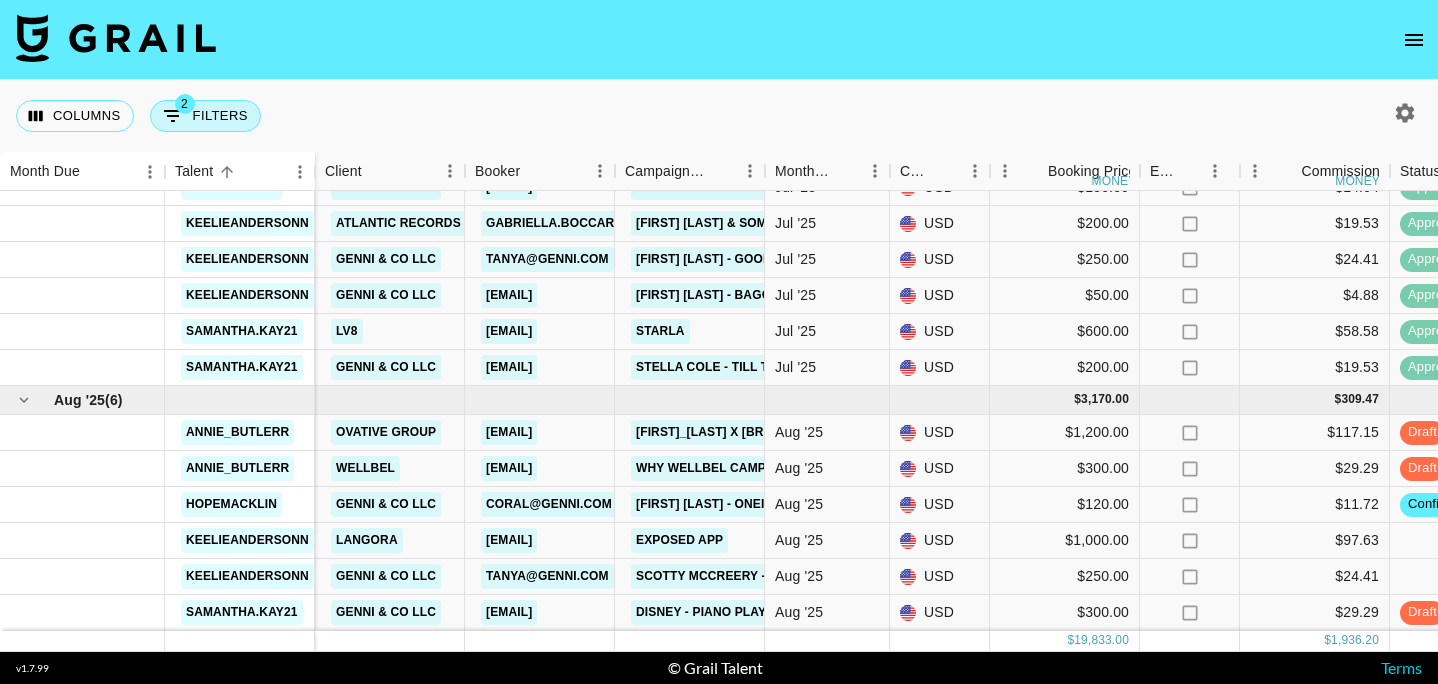 click on "2 Filters" at bounding box center (205, 116) 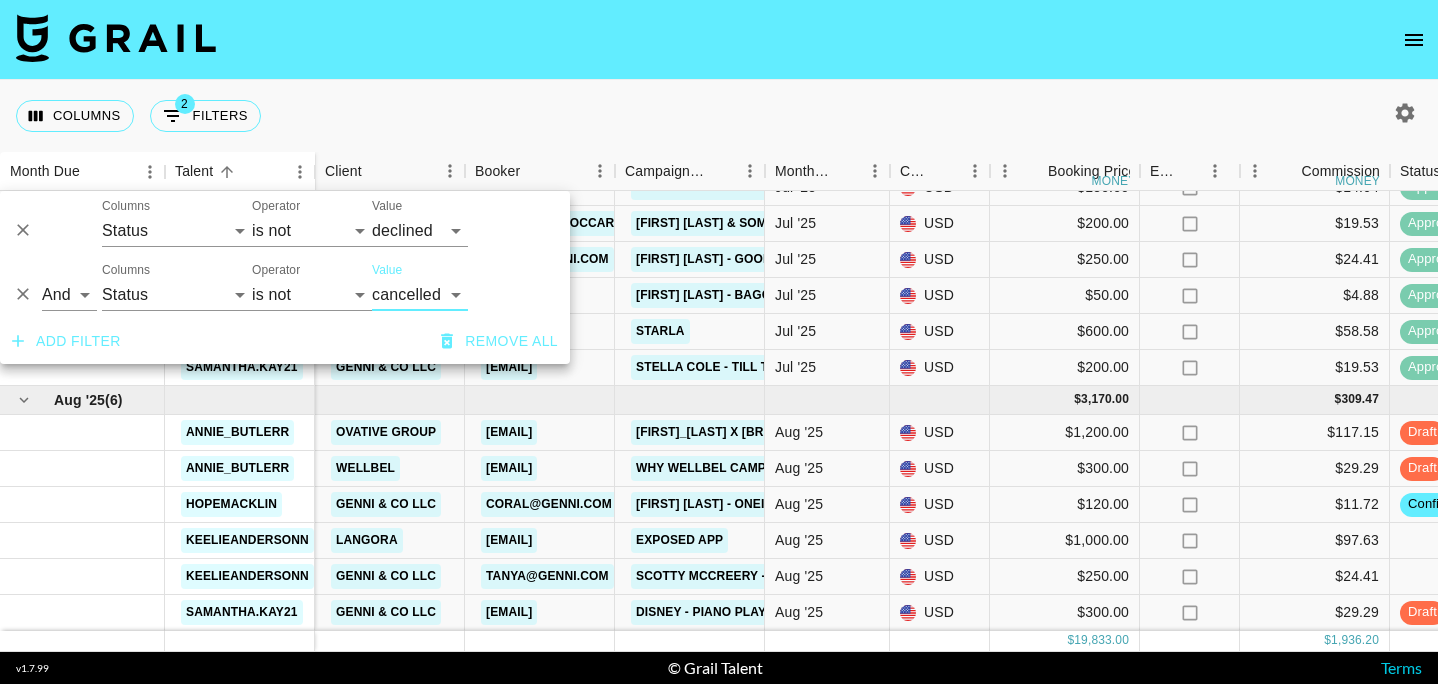 click on "Remove all" at bounding box center (499, 341) 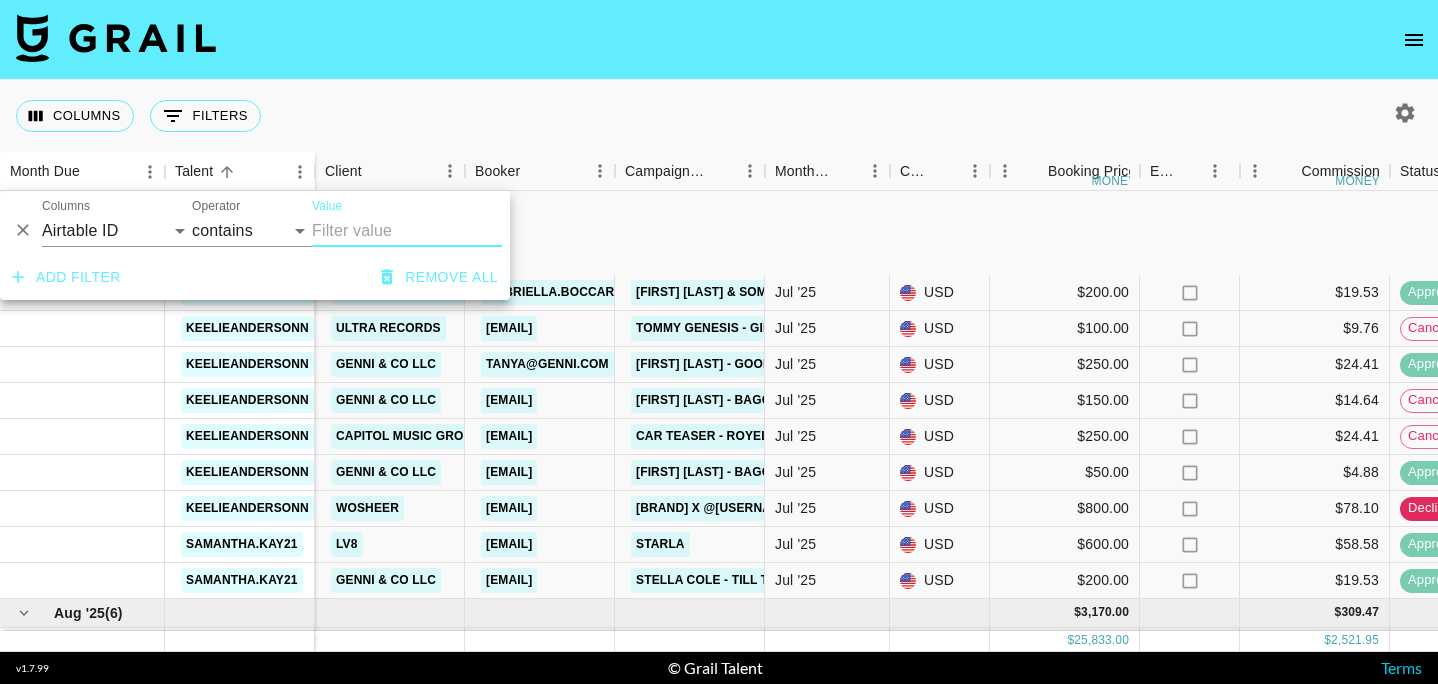 scroll, scrollTop: 1368, scrollLeft: 0, axis: vertical 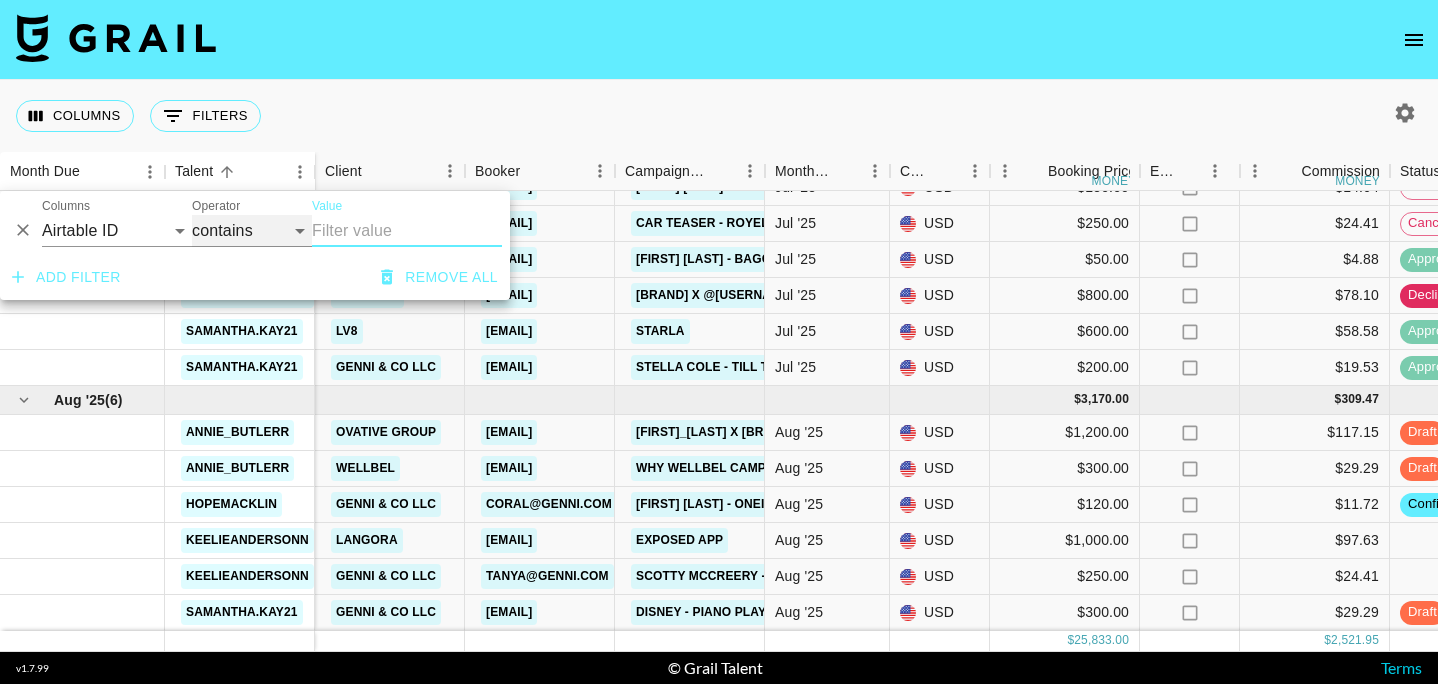 click on "contains equals starts with ends with is empty is not empty is any of" at bounding box center [252, 231] 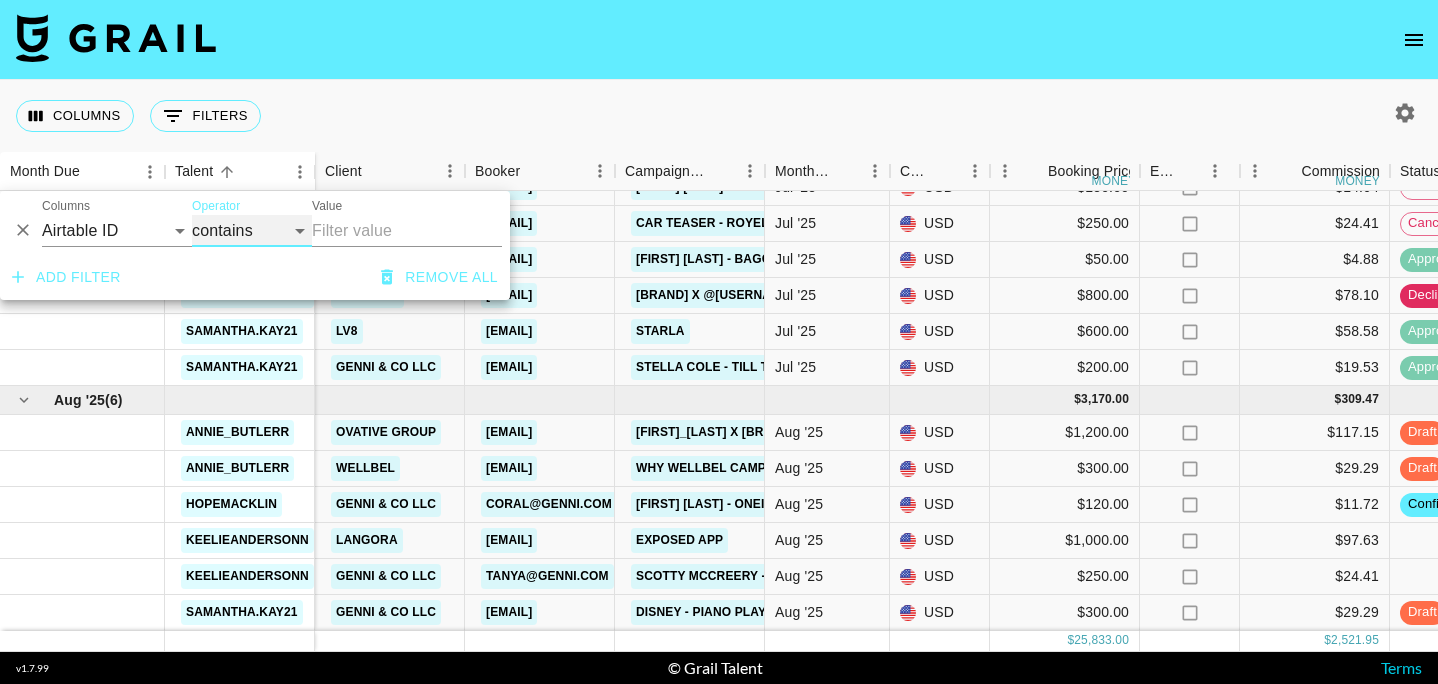 click on "contains equals starts with ends with is empty is not empty is any of" at bounding box center (252, 231) 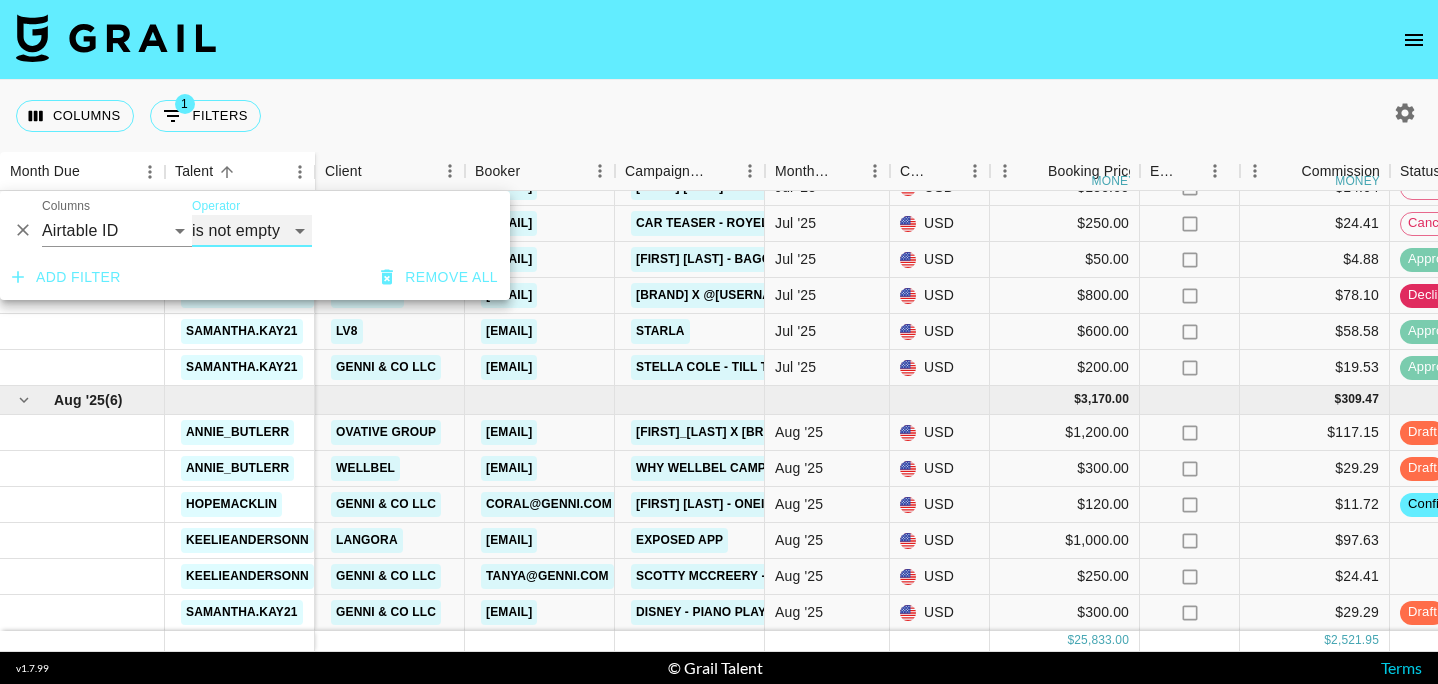 click on "contains equals starts with ends with is empty is not empty is any of" at bounding box center [252, 231] 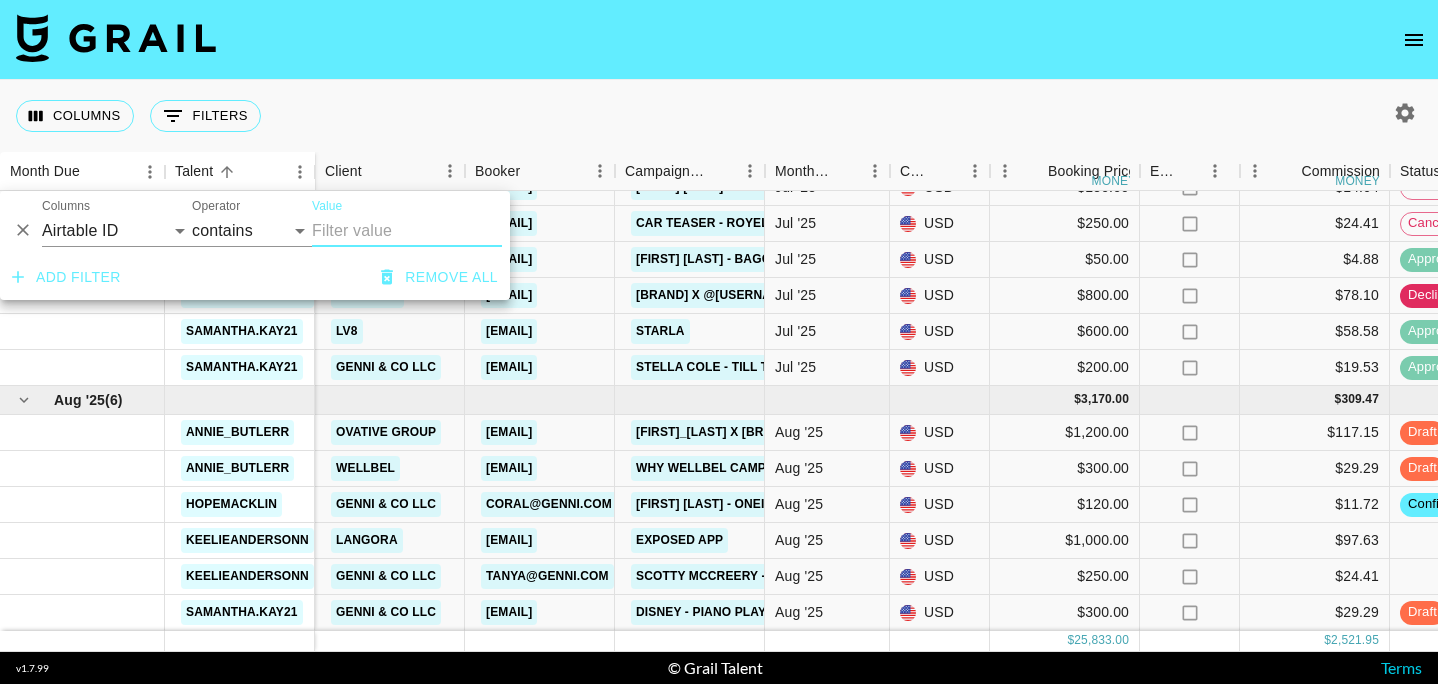 click on "Value" at bounding box center [407, 231] 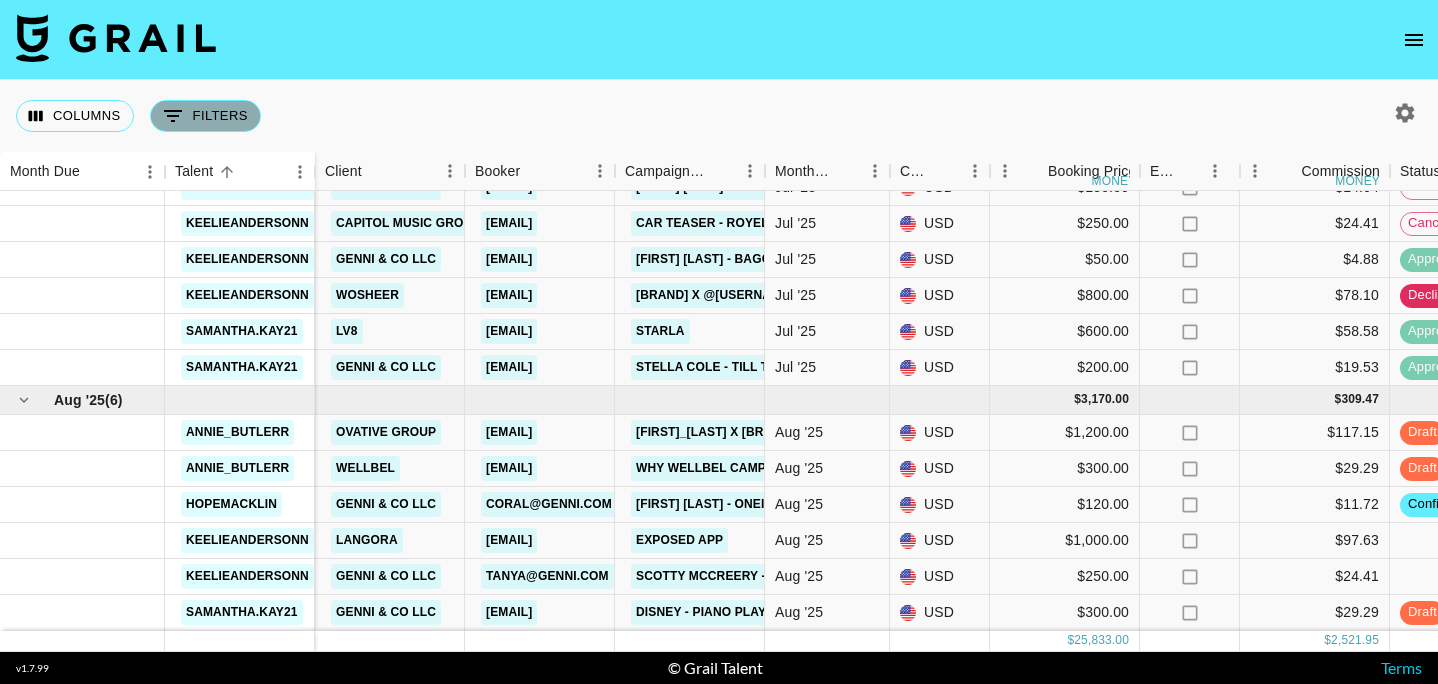 click on "0 Filters" at bounding box center (205, 116) 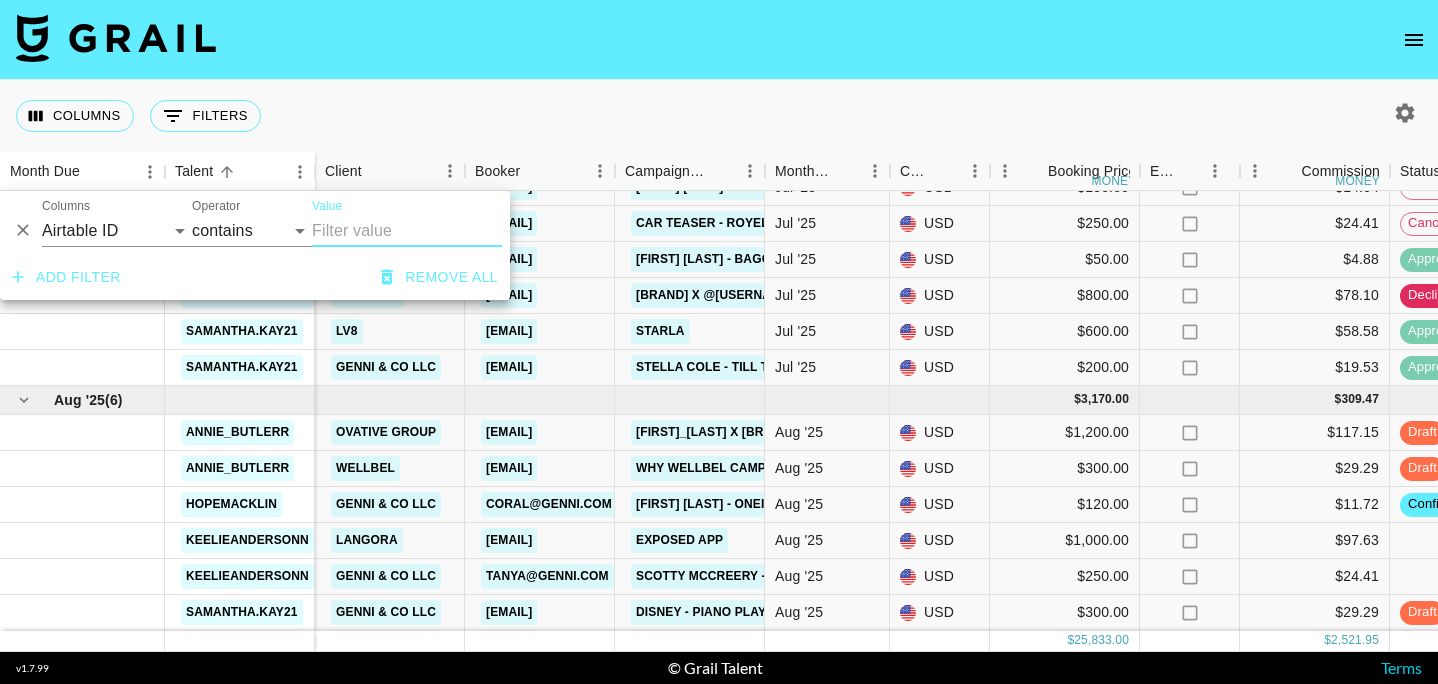 click on "And Or Columns Airtable ID Talent Grail Platform ID Manager Client Booker Campaign (Type) Date Created Created by Grail Team Month Due Currency Booking Price Creator Commmission Override External Commission Expenses: Remove Commission? Commission Status Video Link Boost Code Special Booking Type PO Number Invoice Notes Uniport Contact Email Contract File Payment Sent Payment Sent Date Invoice Link Operator contains equals starts with ends with is empty is not empty is any of Value" at bounding box center (255, 223) 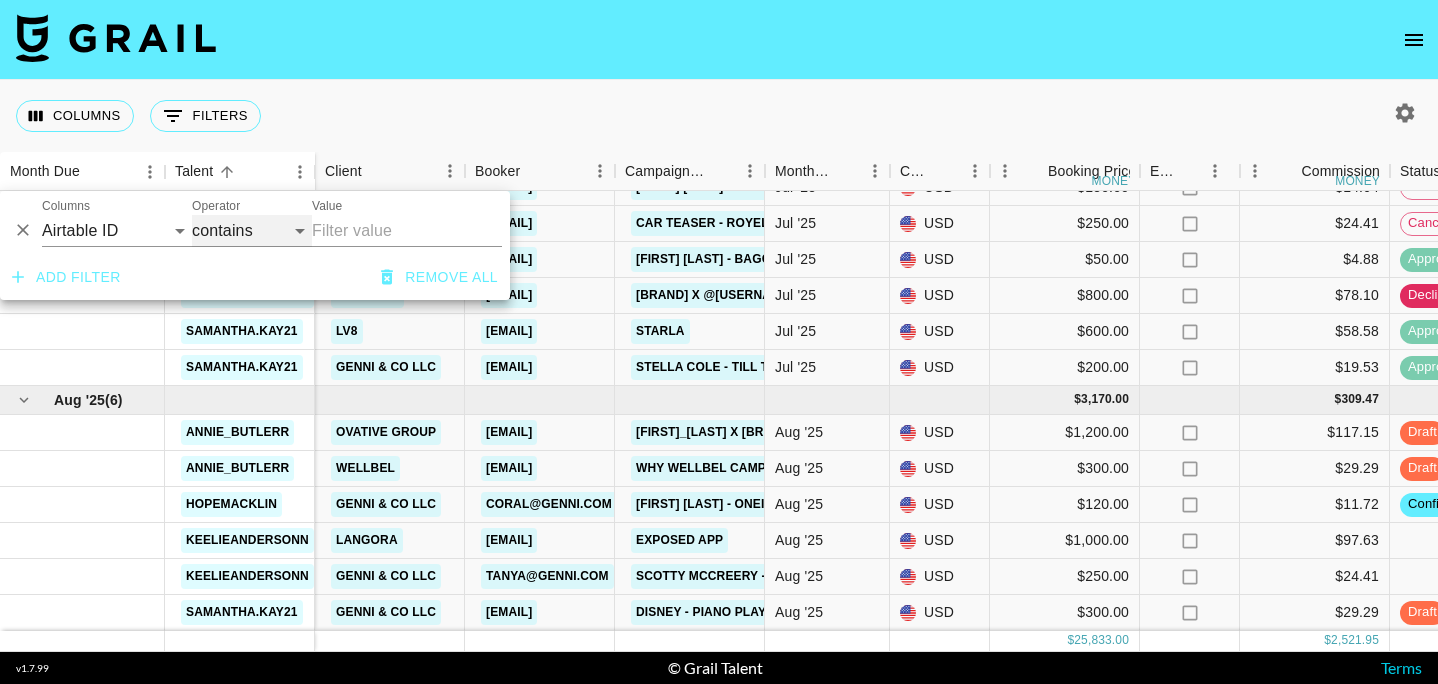 click on "contains equals starts with ends with is empty is not empty is any of" at bounding box center [252, 231] 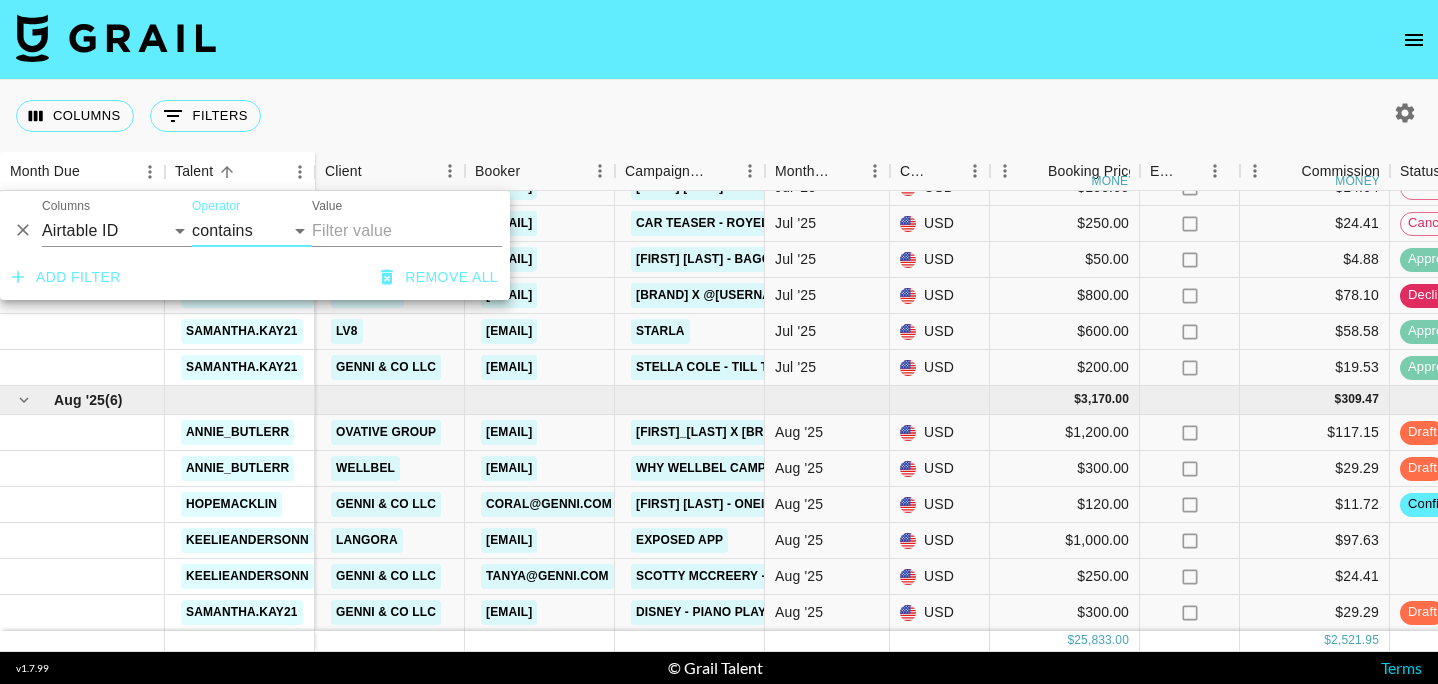 drag, startPoint x: 245, startPoint y: 235, endPoint x: 348, endPoint y: 231, distance: 103.077644 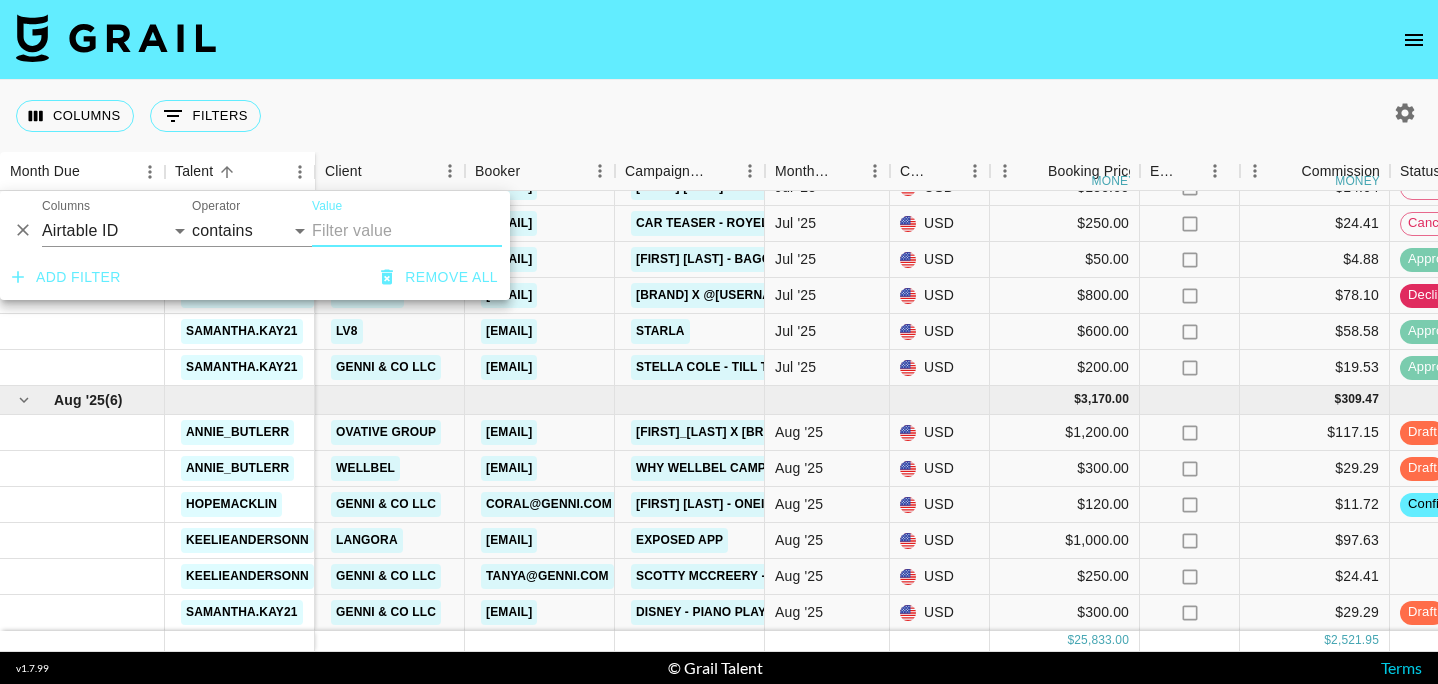 click on "Value" at bounding box center [407, 231] 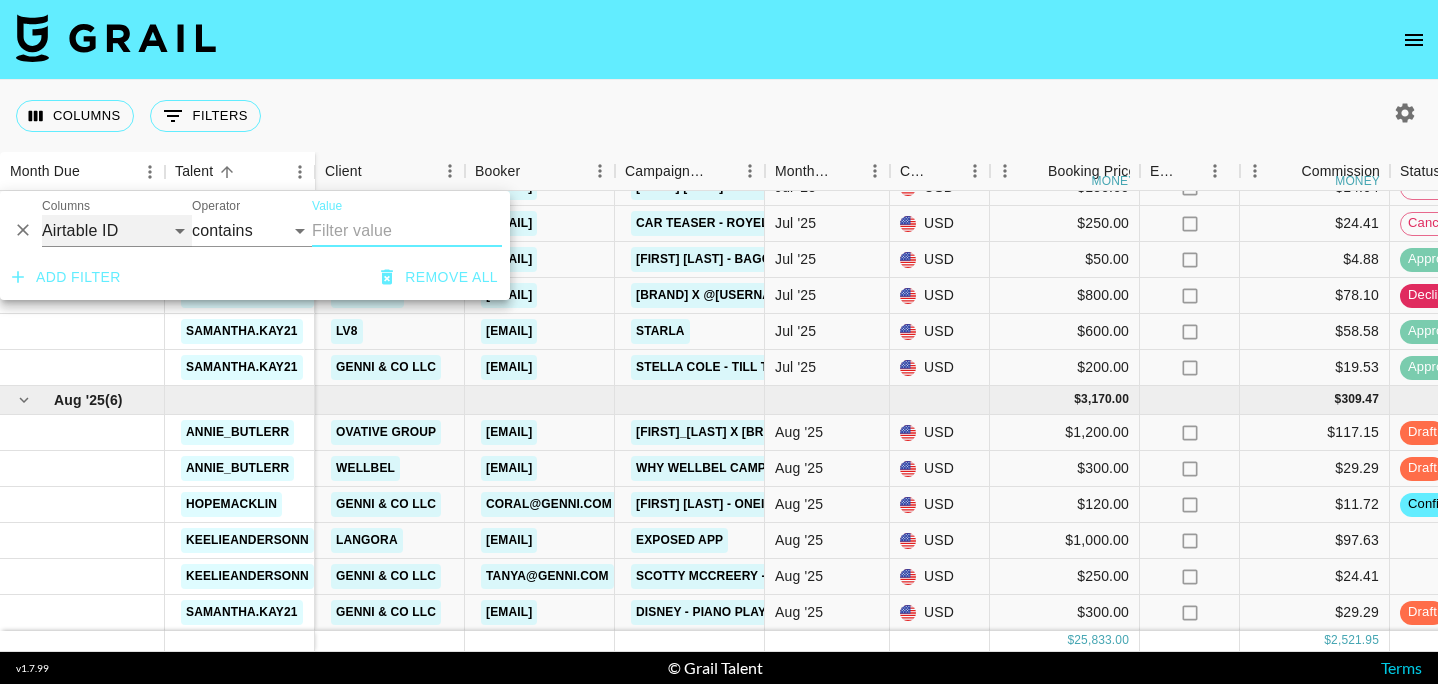 click on "Airtable ID Talent Grail Platform ID Manager Client Booker Campaign (Type) Date Created Created by Grail Team Month Due Currency Booking Price Creator Commmission Override External Commission Expenses: Remove Commission? Commission Status Video Link Boost Code Special Booking Type PO Number Invoice Notes Uniport Contact Email Contract File Payment Sent Payment Sent Date Invoice Link" at bounding box center (117, 231) 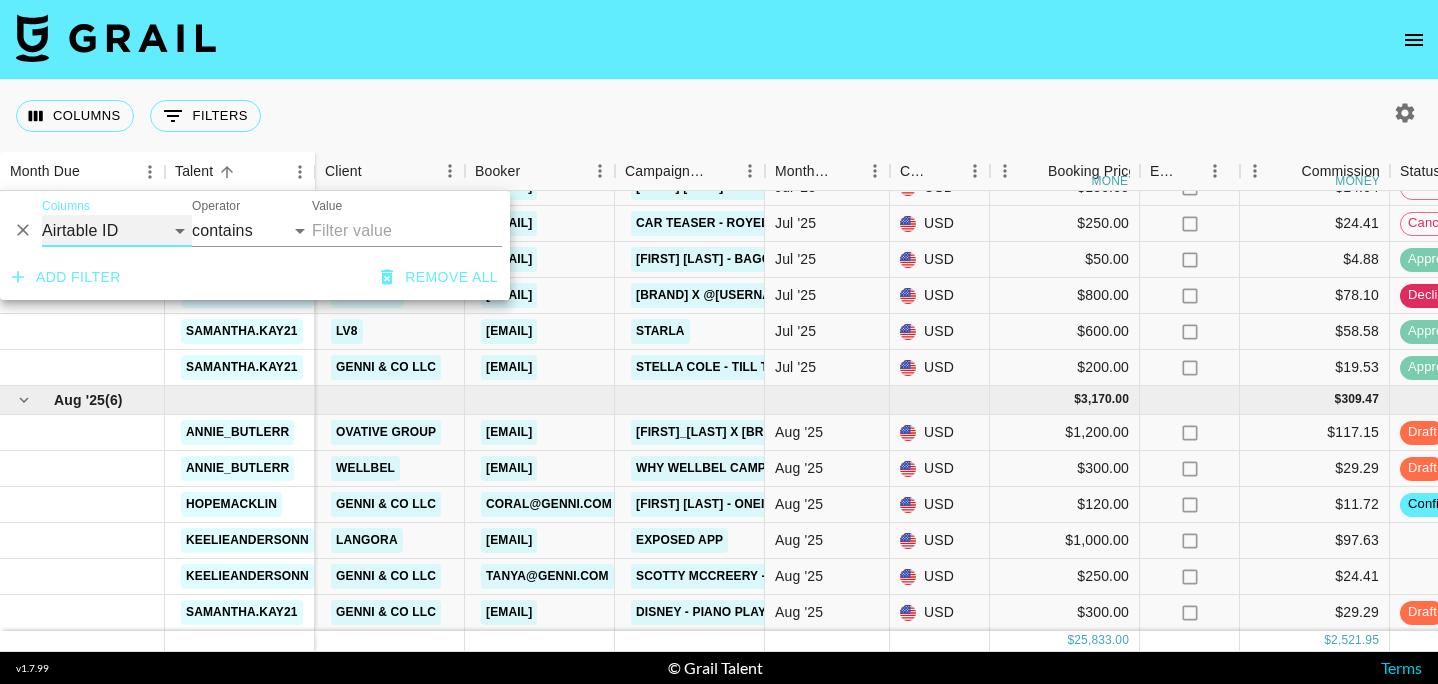 select on "status" 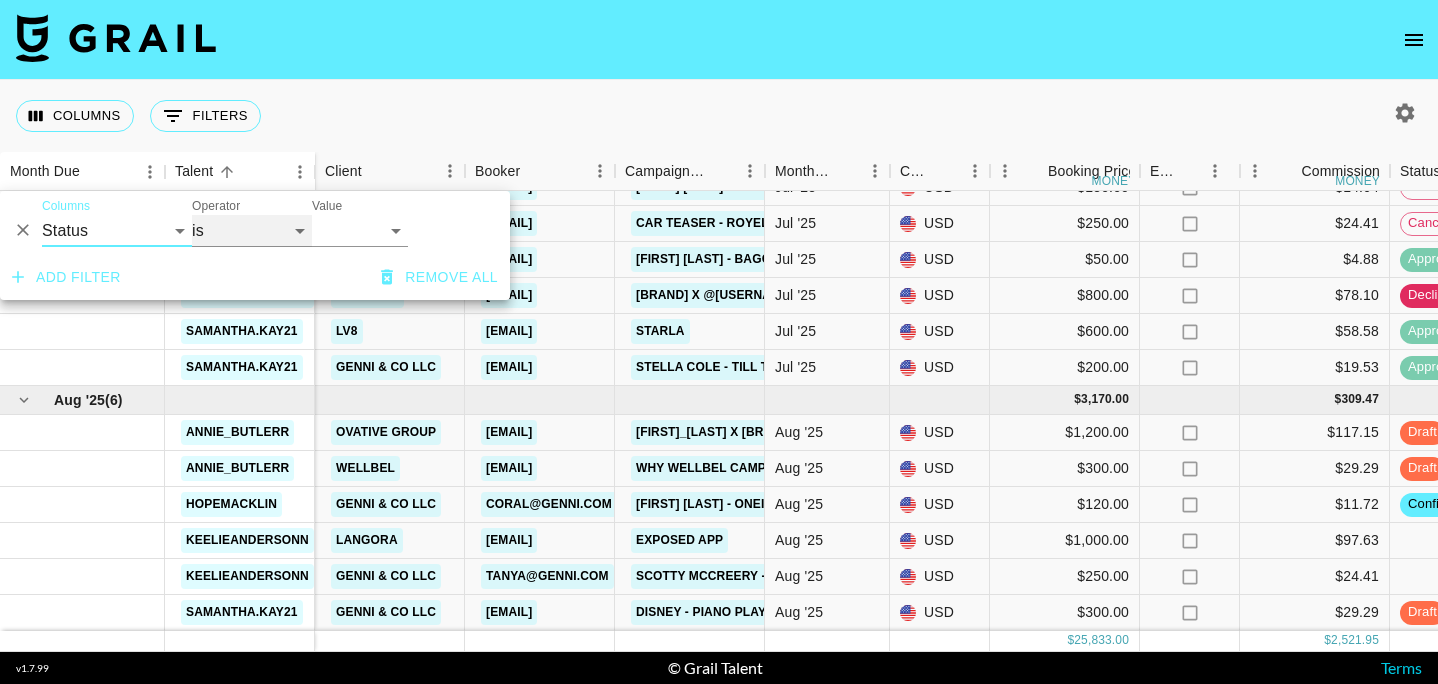 click on "is is not is any of is not any of" at bounding box center (252, 231) 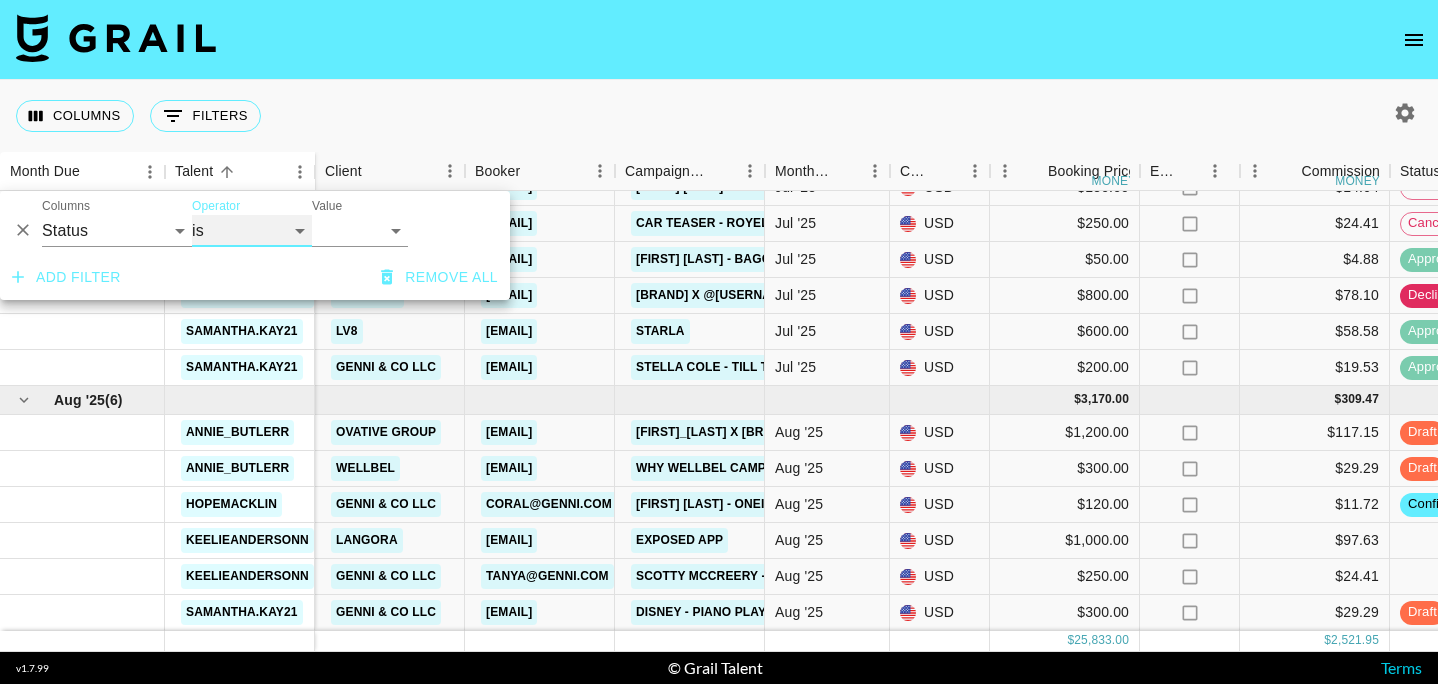 select on "not" 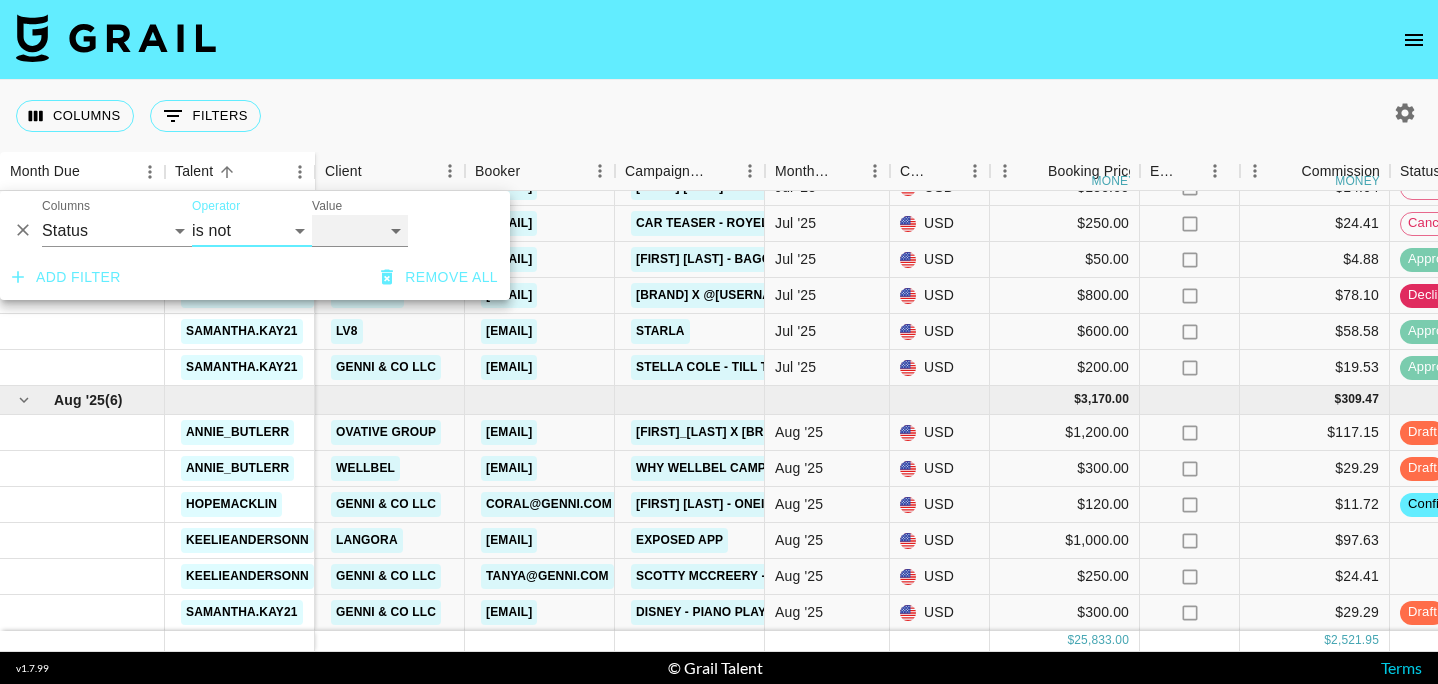 click on "confirmed declined draft posted approved cancelled badDebt" at bounding box center (360, 231) 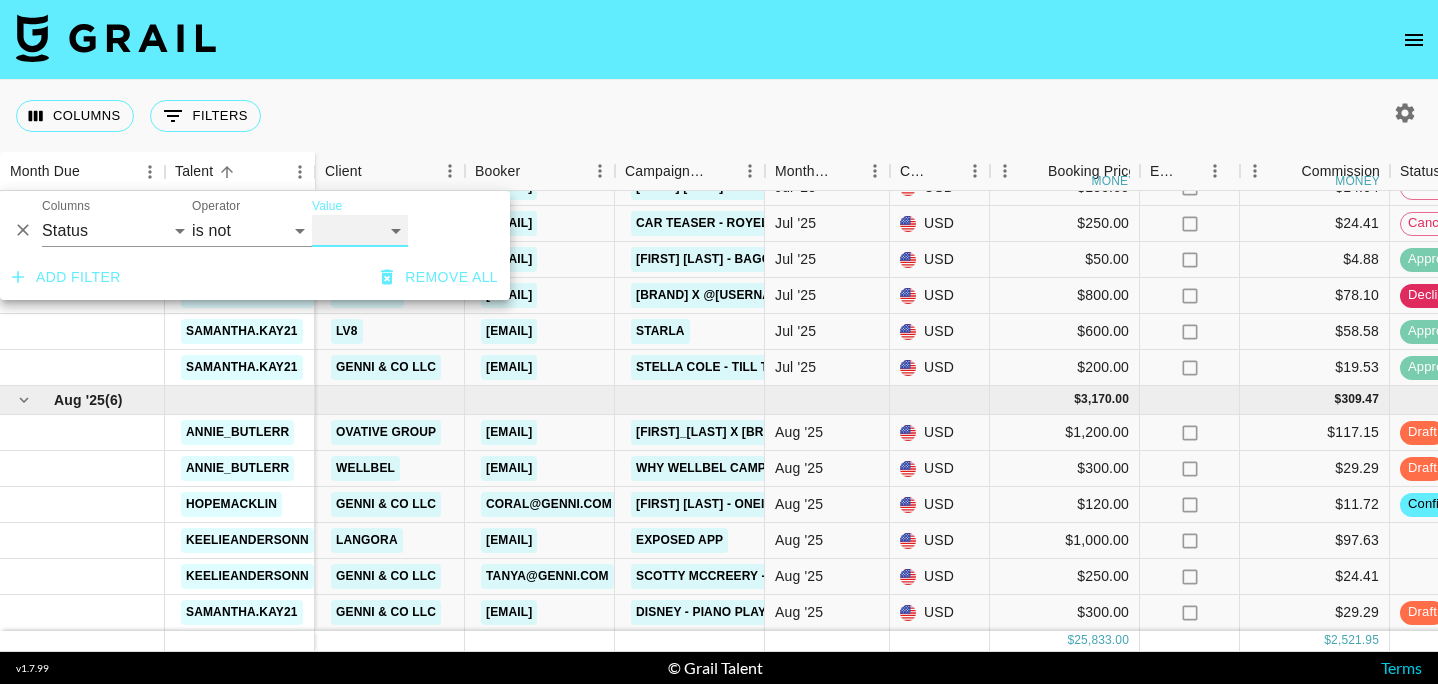select on "declined" 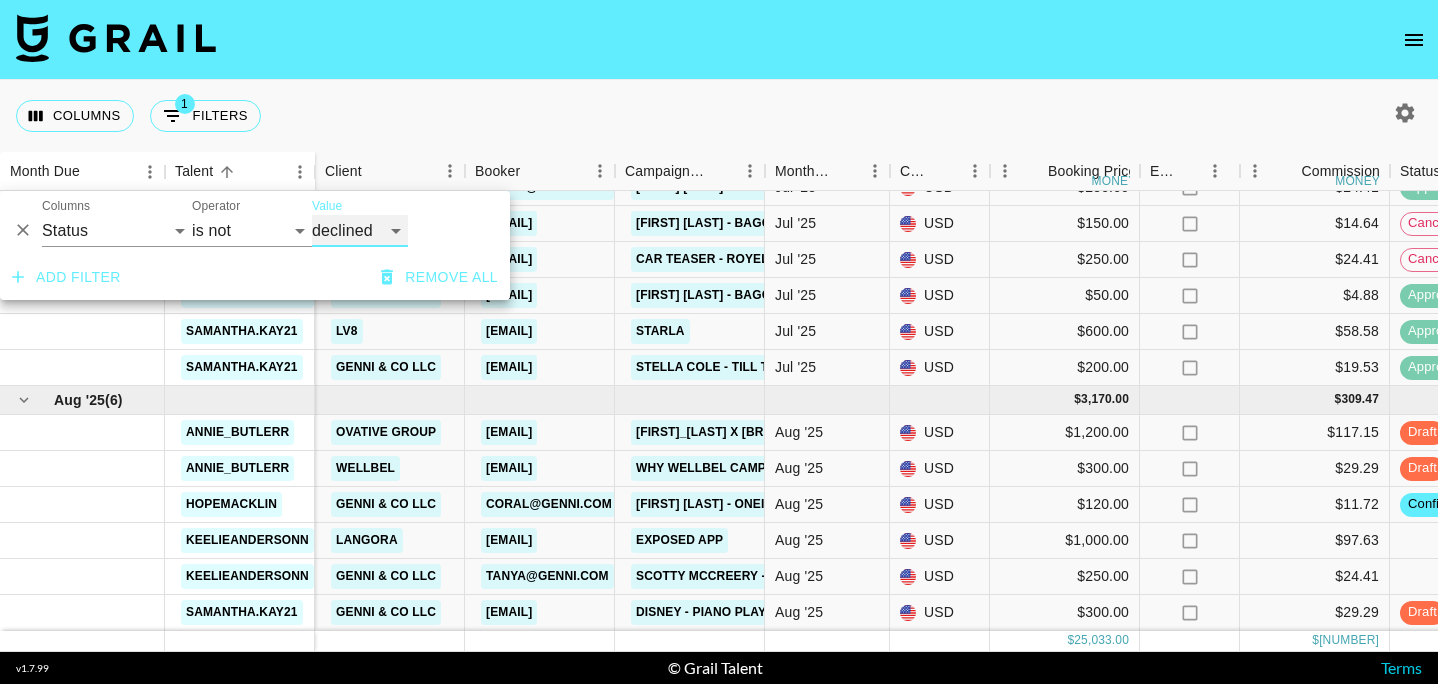 scroll, scrollTop: 1332, scrollLeft: 0, axis: vertical 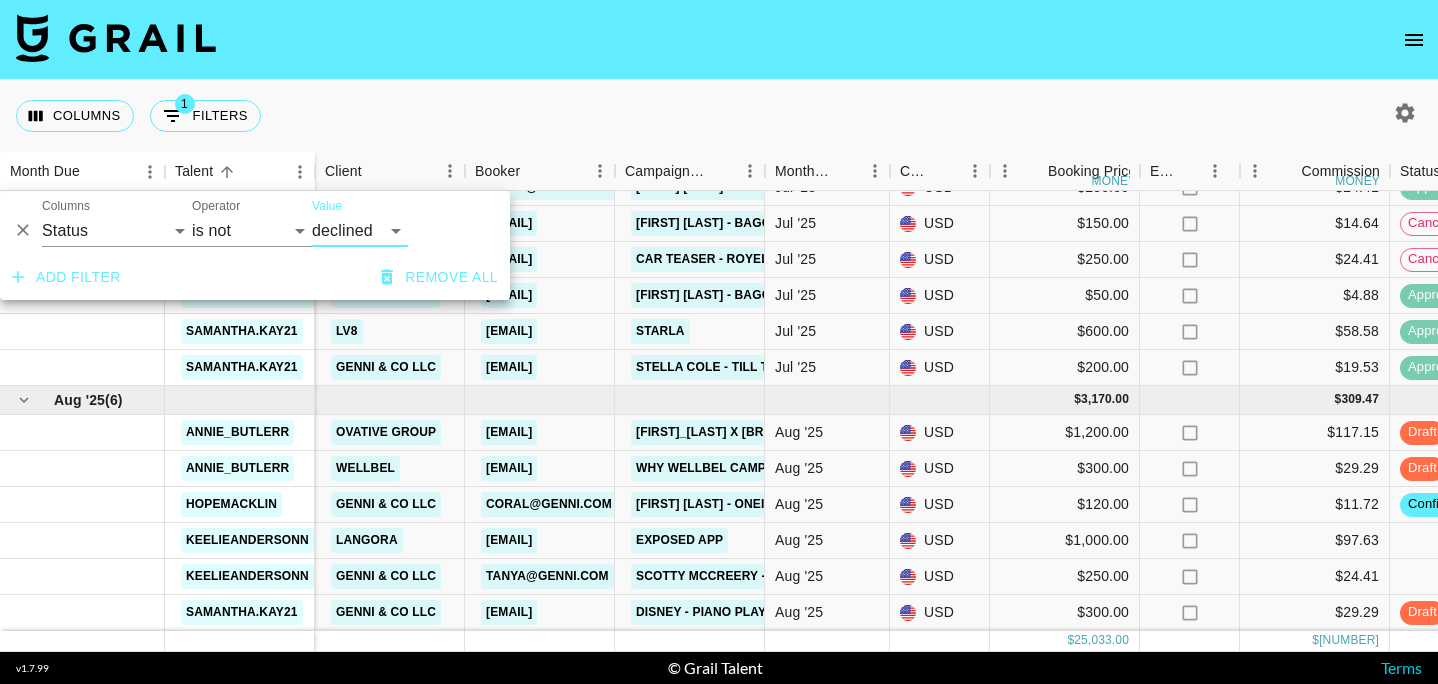 click on "Add filter" at bounding box center (66, 277) 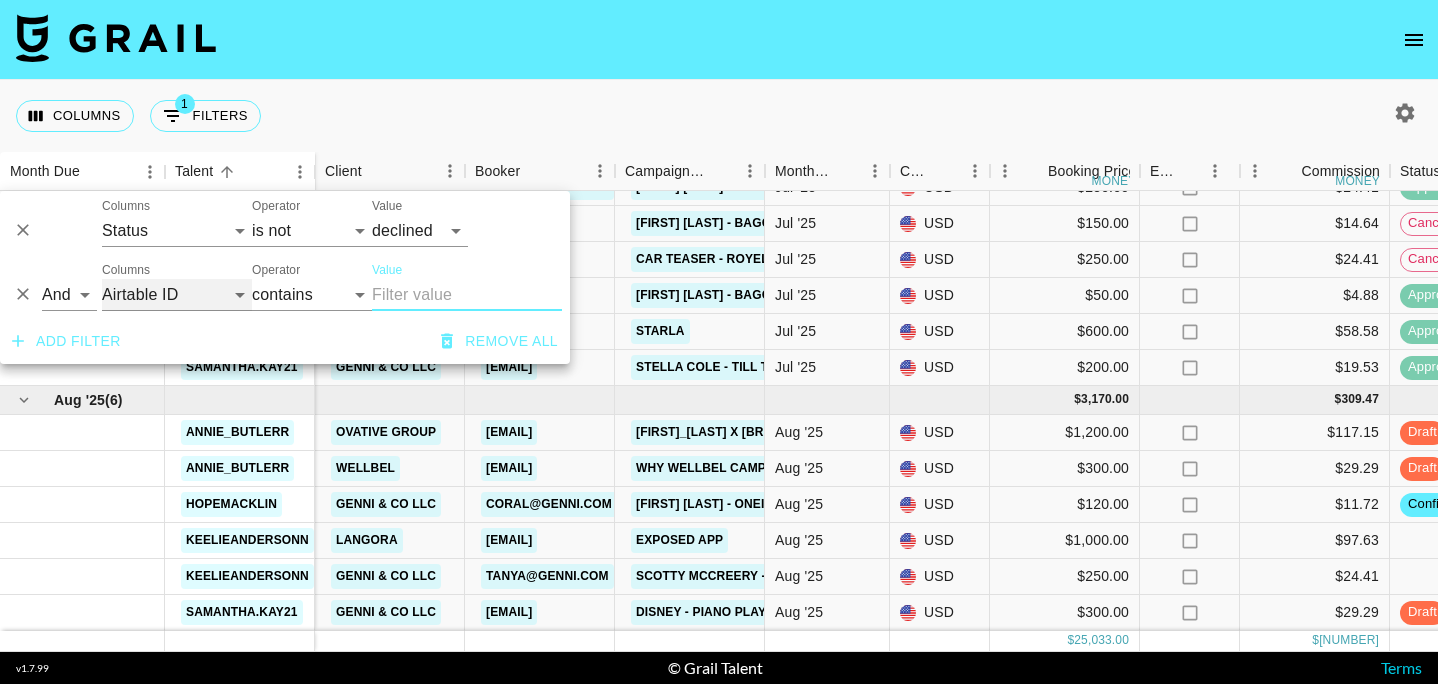 click on "Airtable ID Talent Grail Platform ID Manager Client Booker Campaign (Type) Date Created Created by Grail Team Month Due Currency Booking Price Creator Commmission Override External Commission Expenses: Remove Commission? Commission Status Video Link Boost Code Special Booking Type PO Number Invoice Notes Uniport Contact Email Contract File Payment Sent Payment Sent Date Invoice Link" at bounding box center (177, 295) 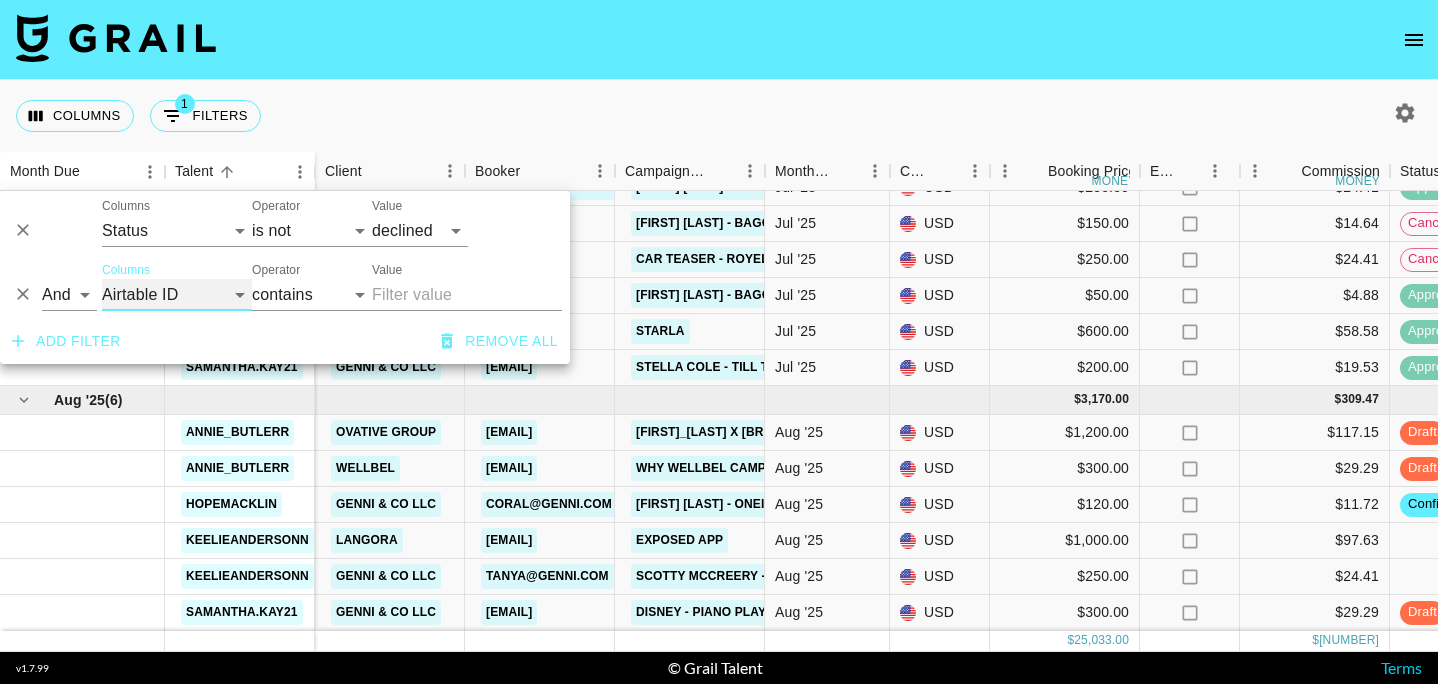 select on "status" 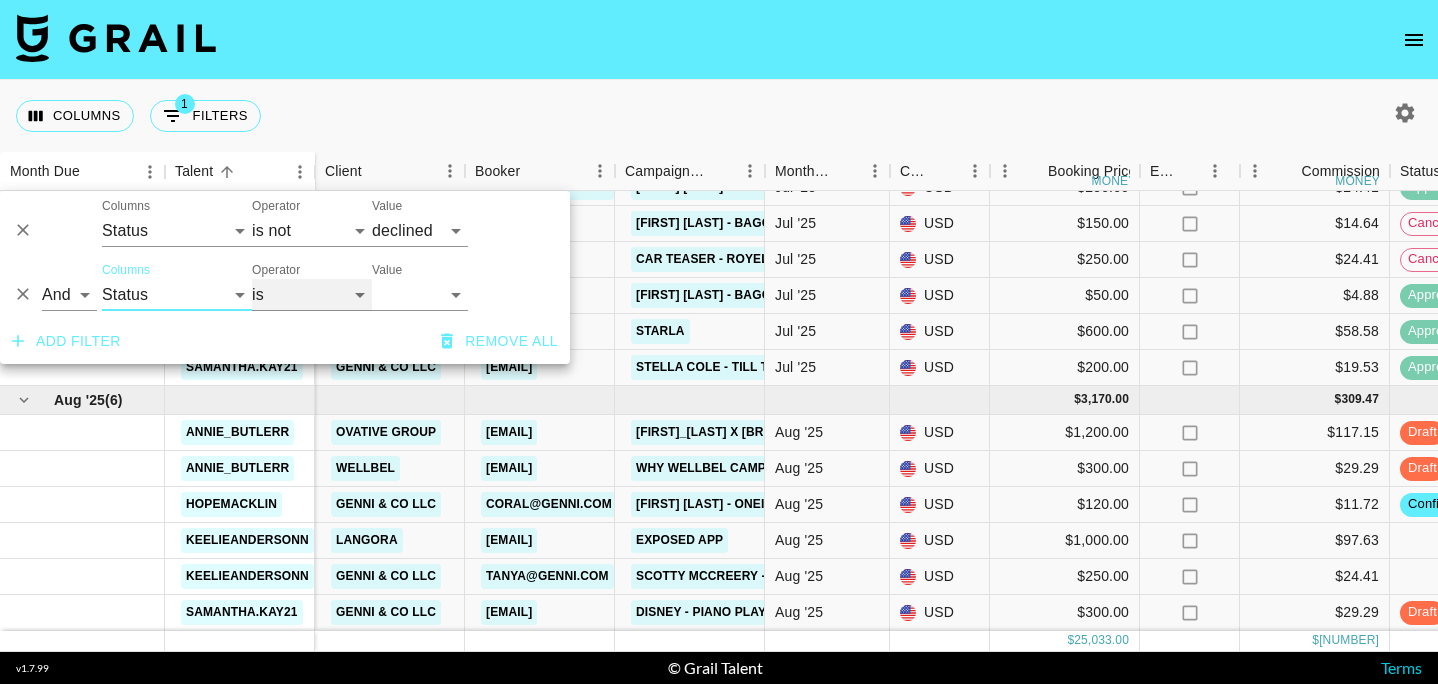 click on "is is not is any of is not any of" at bounding box center [312, 295] 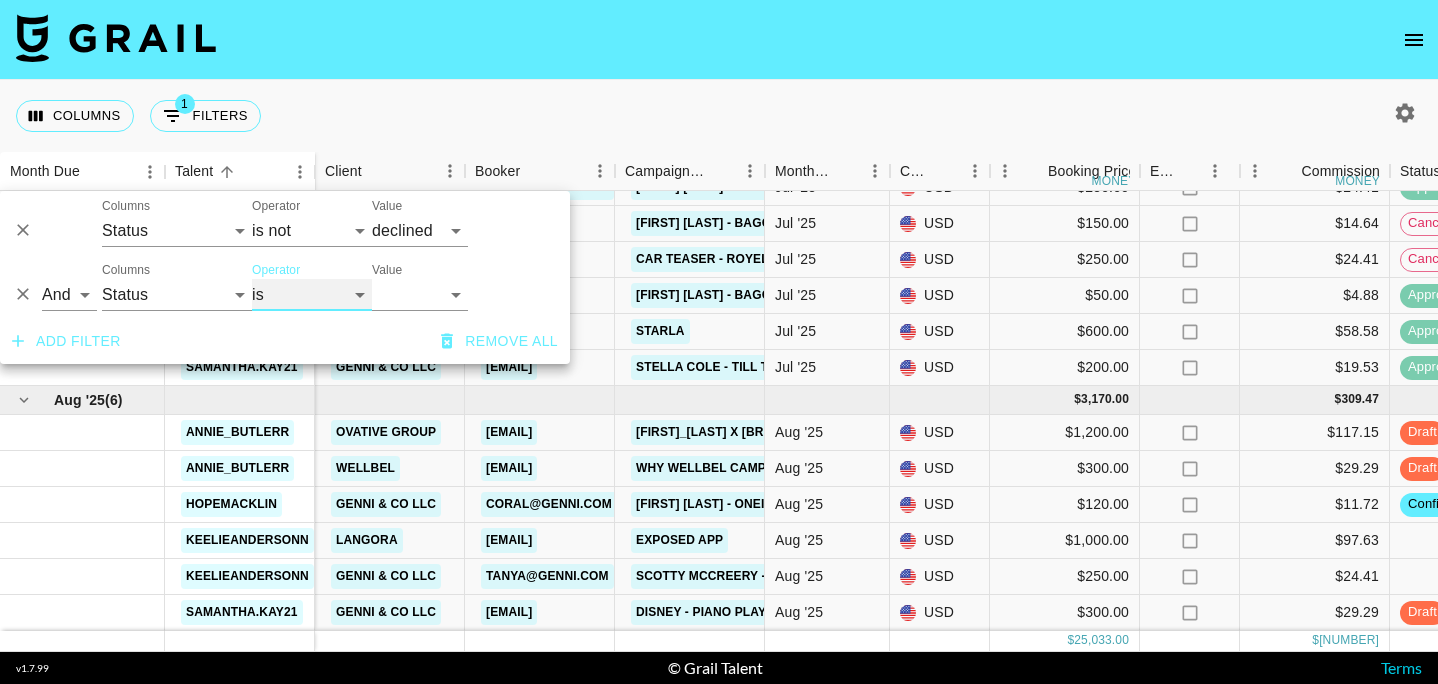 select on "not" 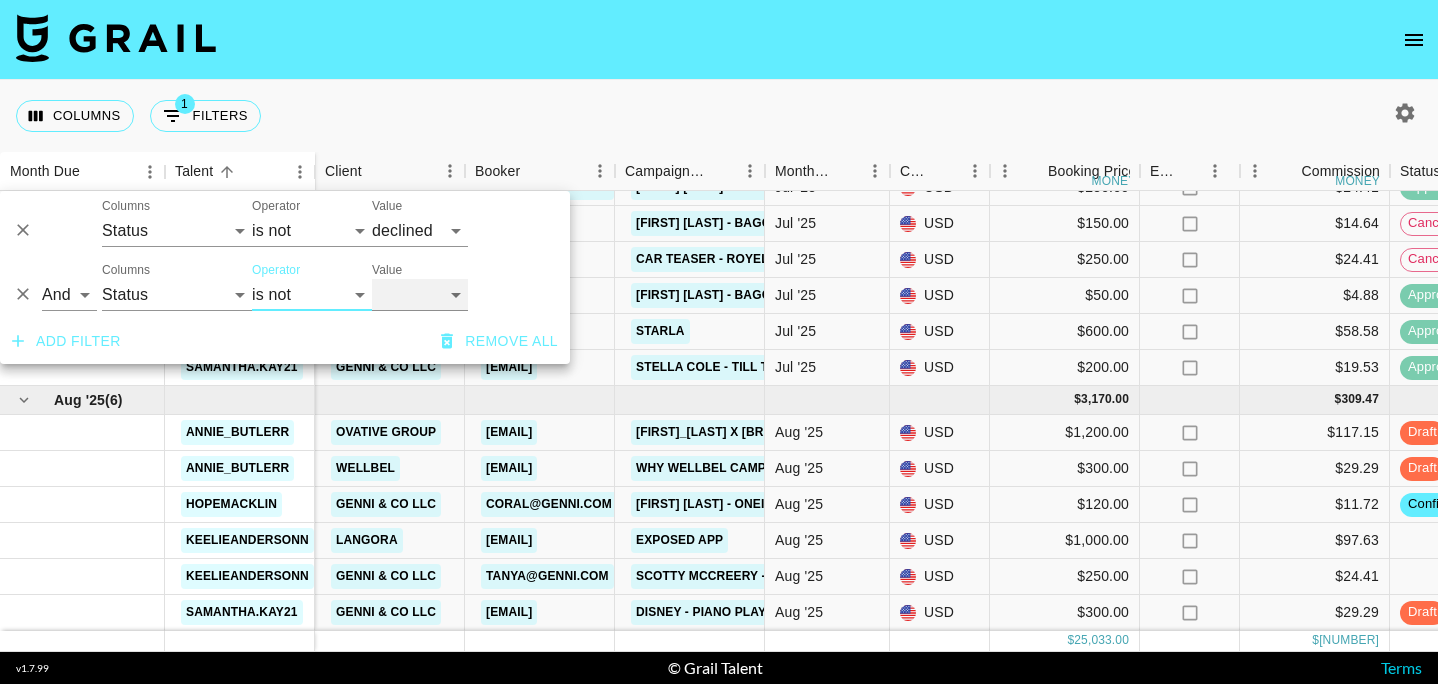 click on "confirmed declined draft posted approved cancelled badDebt" at bounding box center (420, 295) 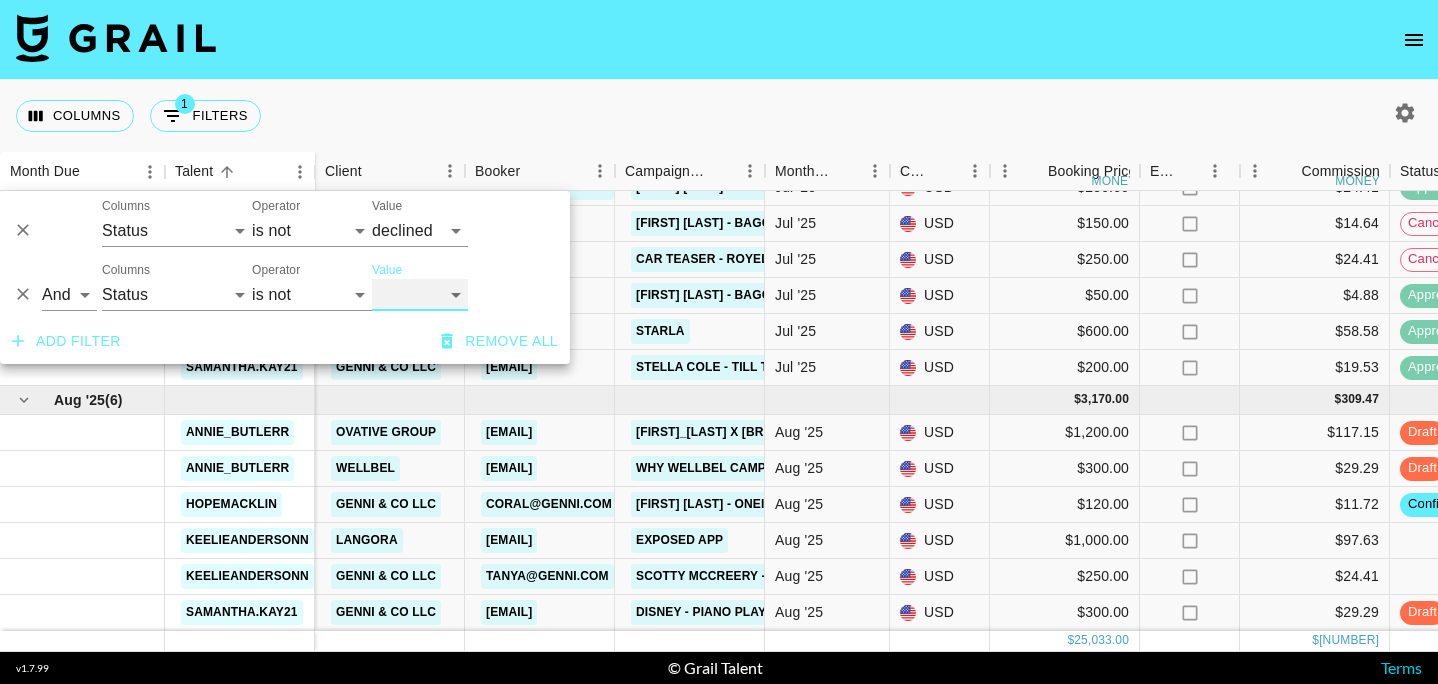 select on "cancelled" 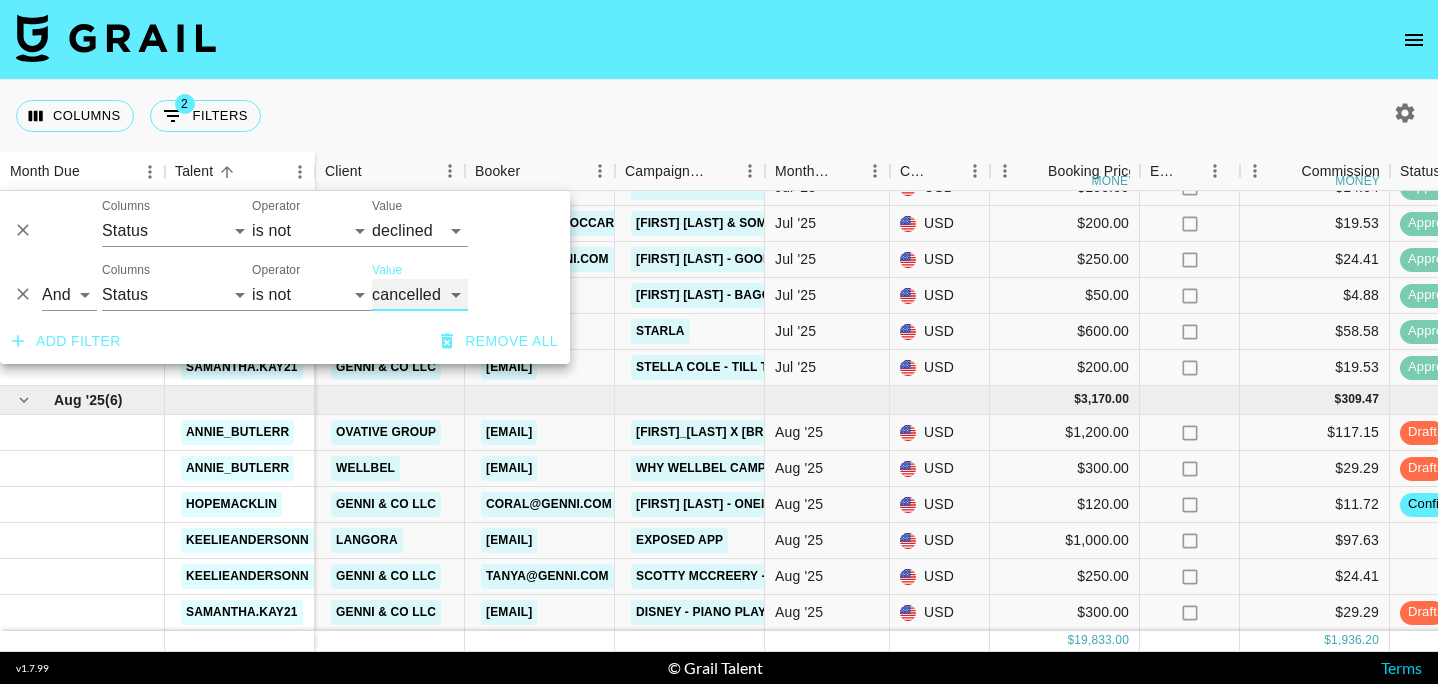 scroll, scrollTop: 1044, scrollLeft: 0, axis: vertical 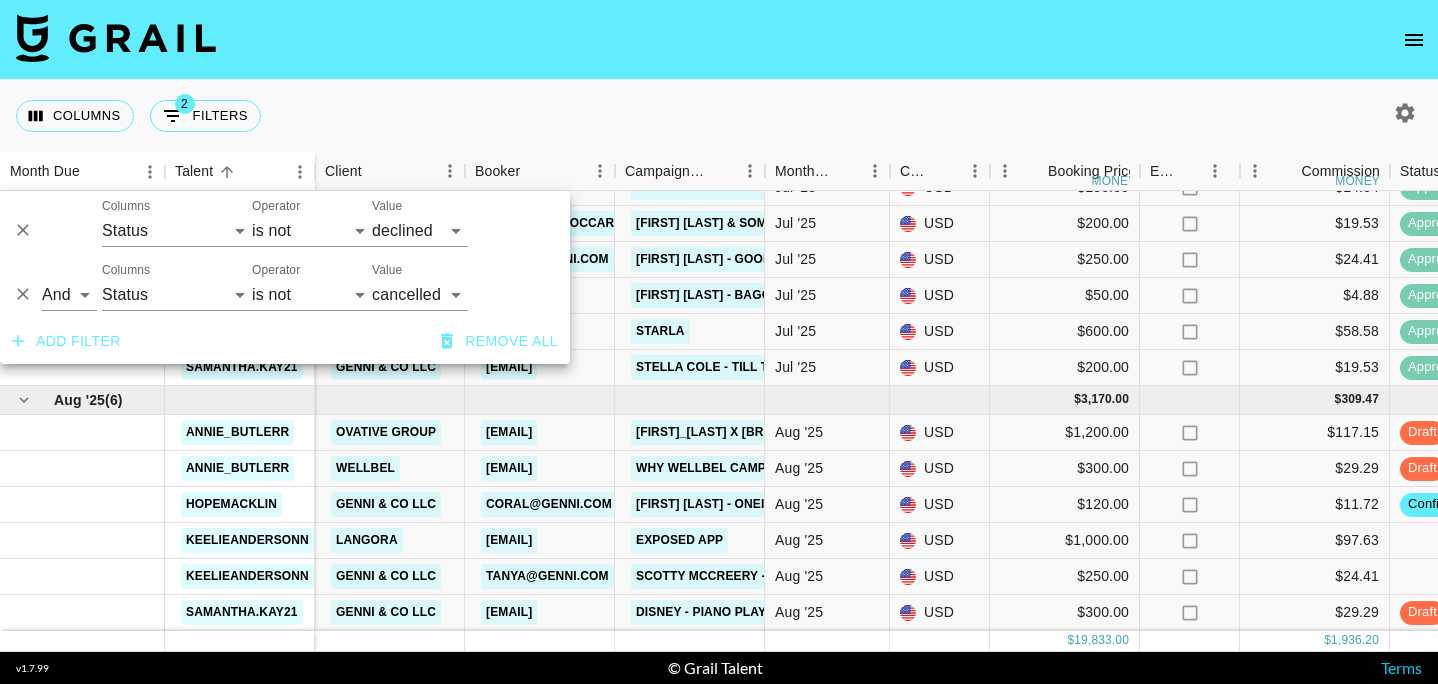 click on "Columns 2 Filters + Booking" at bounding box center (719, 116) 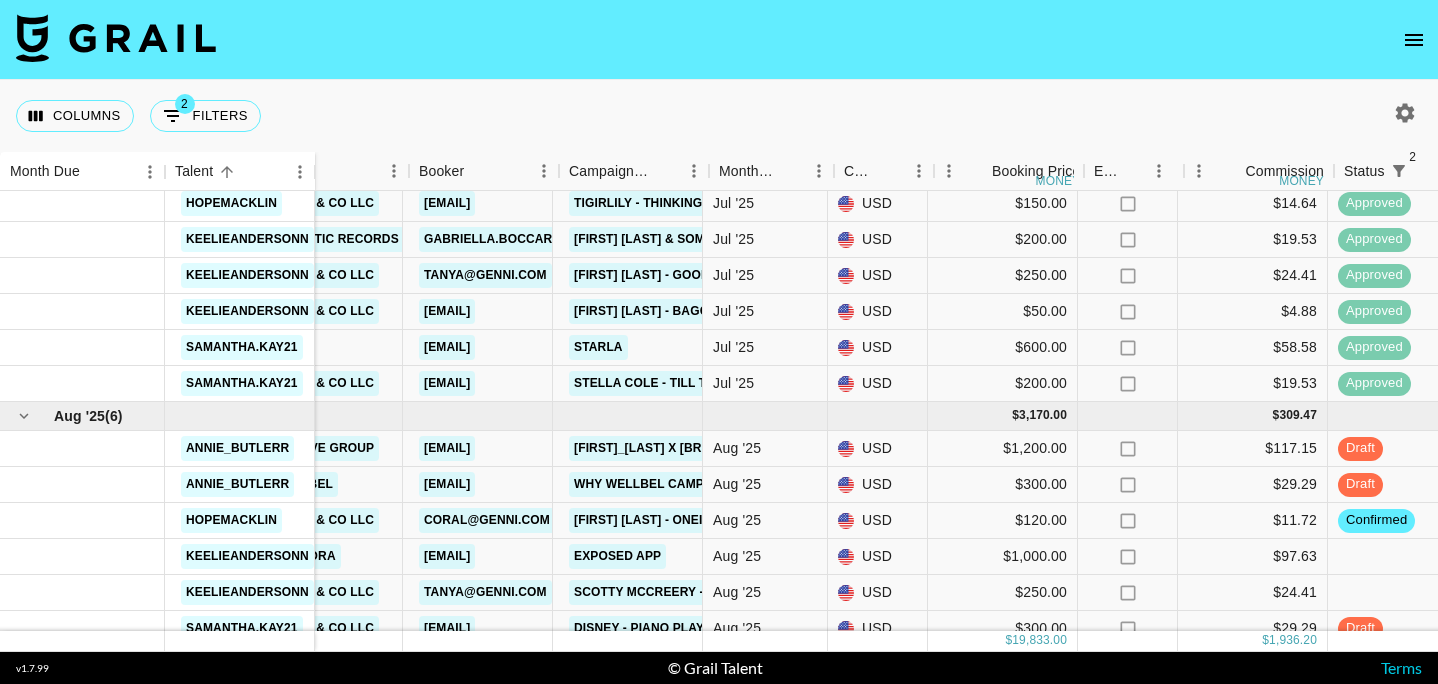scroll, scrollTop: 1028, scrollLeft: 64, axis: both 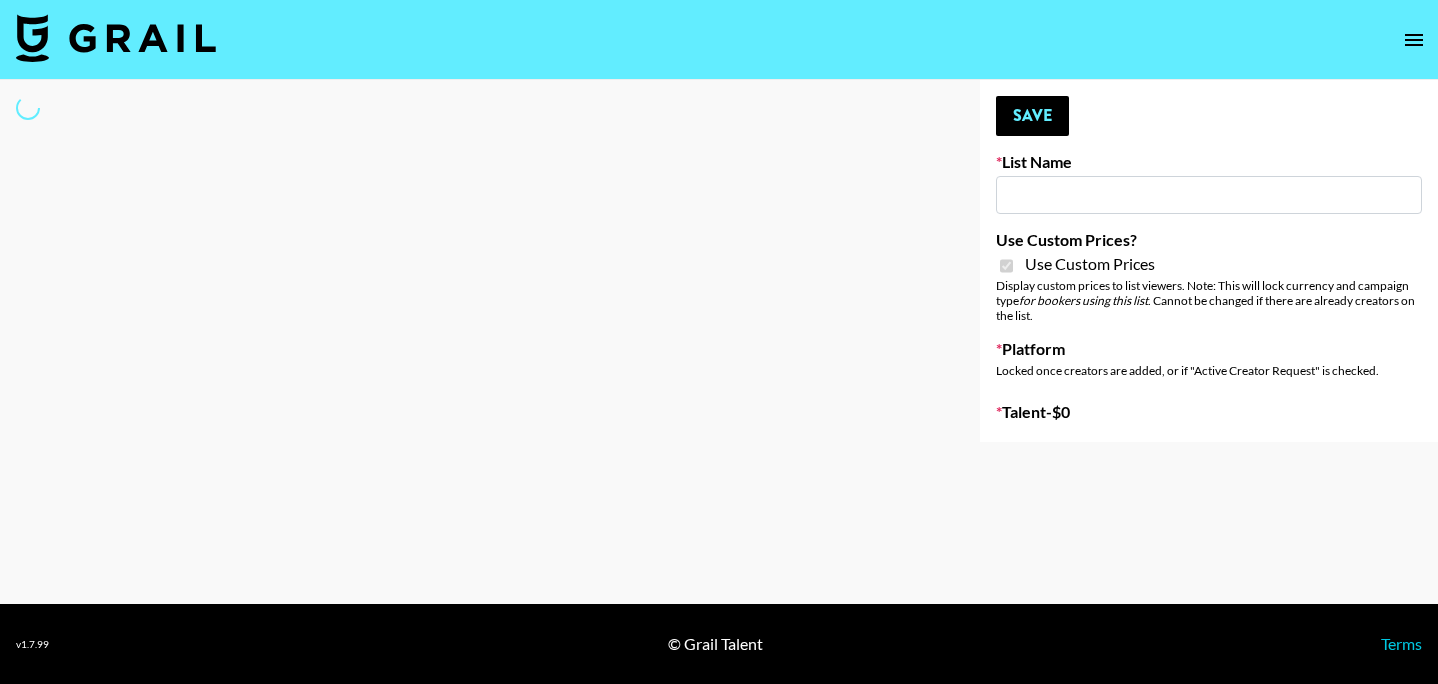 type on "Pretty Up App" 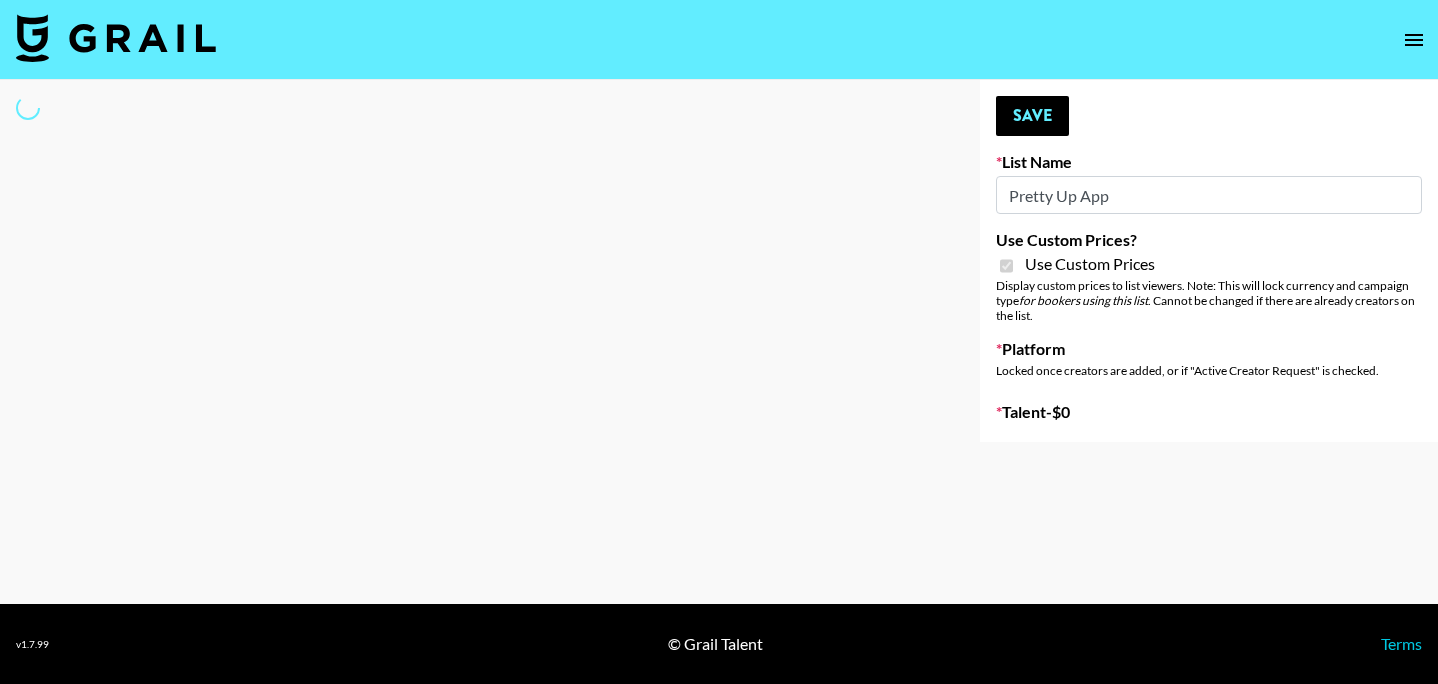 select on "Brand" 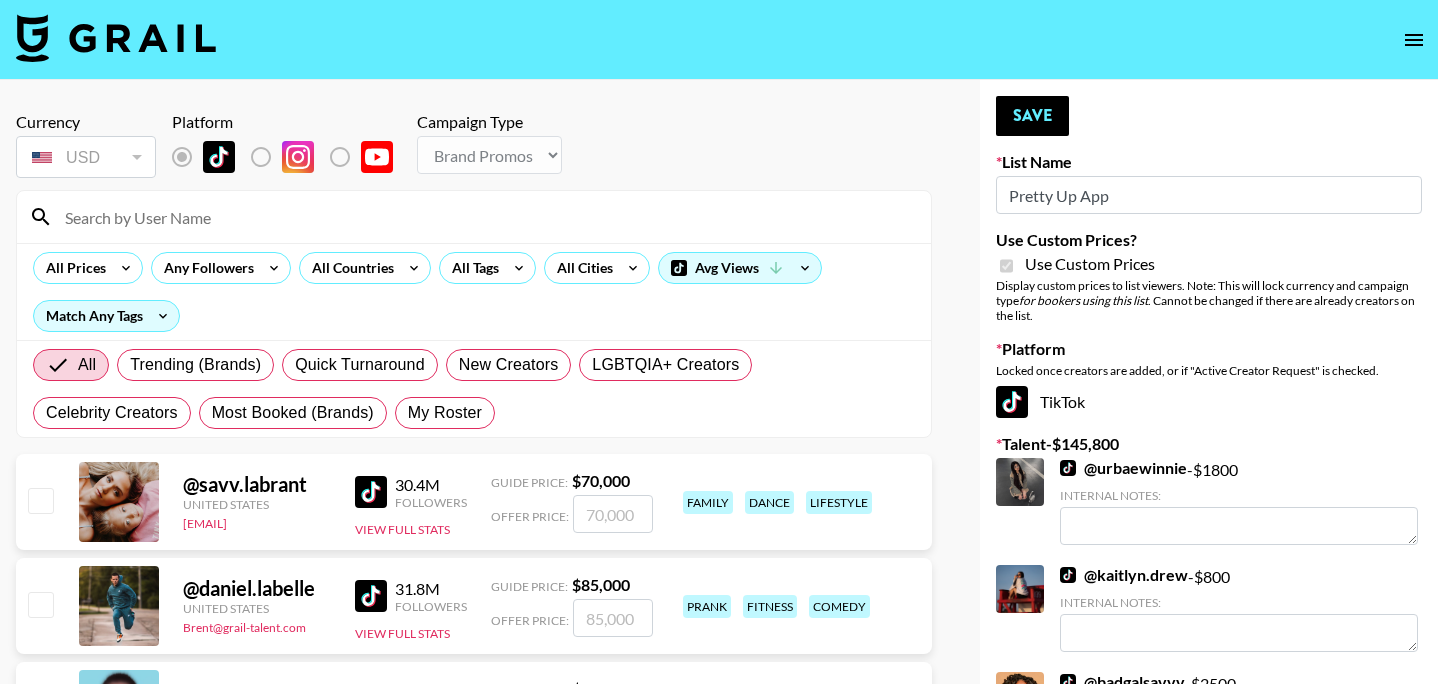 click on "My Roster" at bounding box center (445, 413) 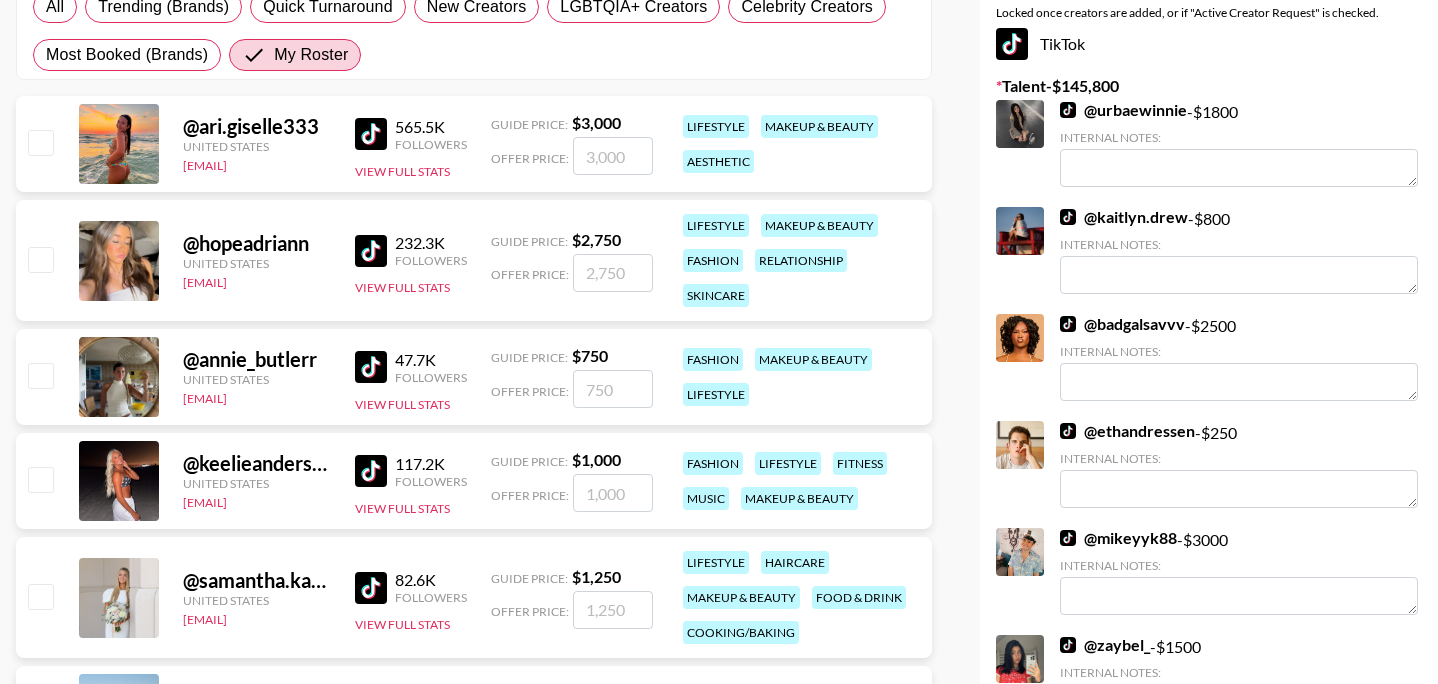 scroll, scrollTop: 373, scrollLeft: 0, axis: vertical 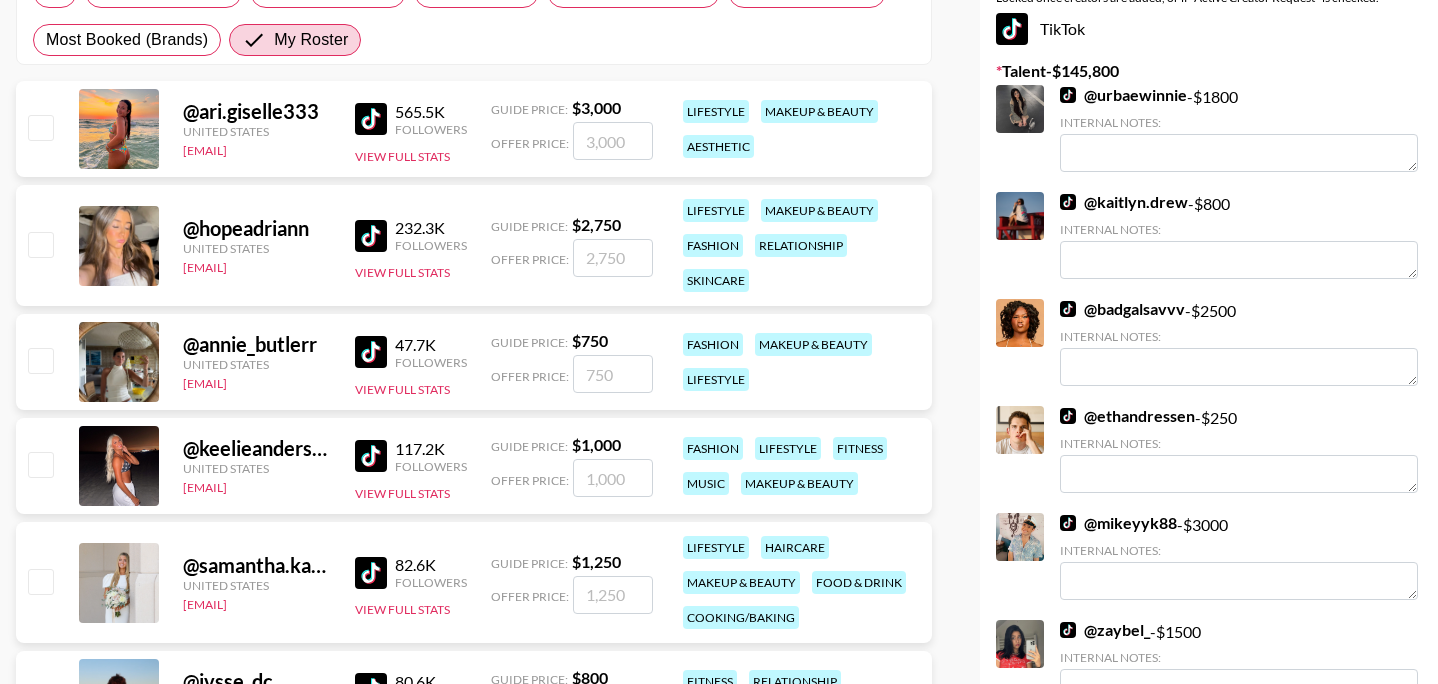 click at bounding box center [40, 127] 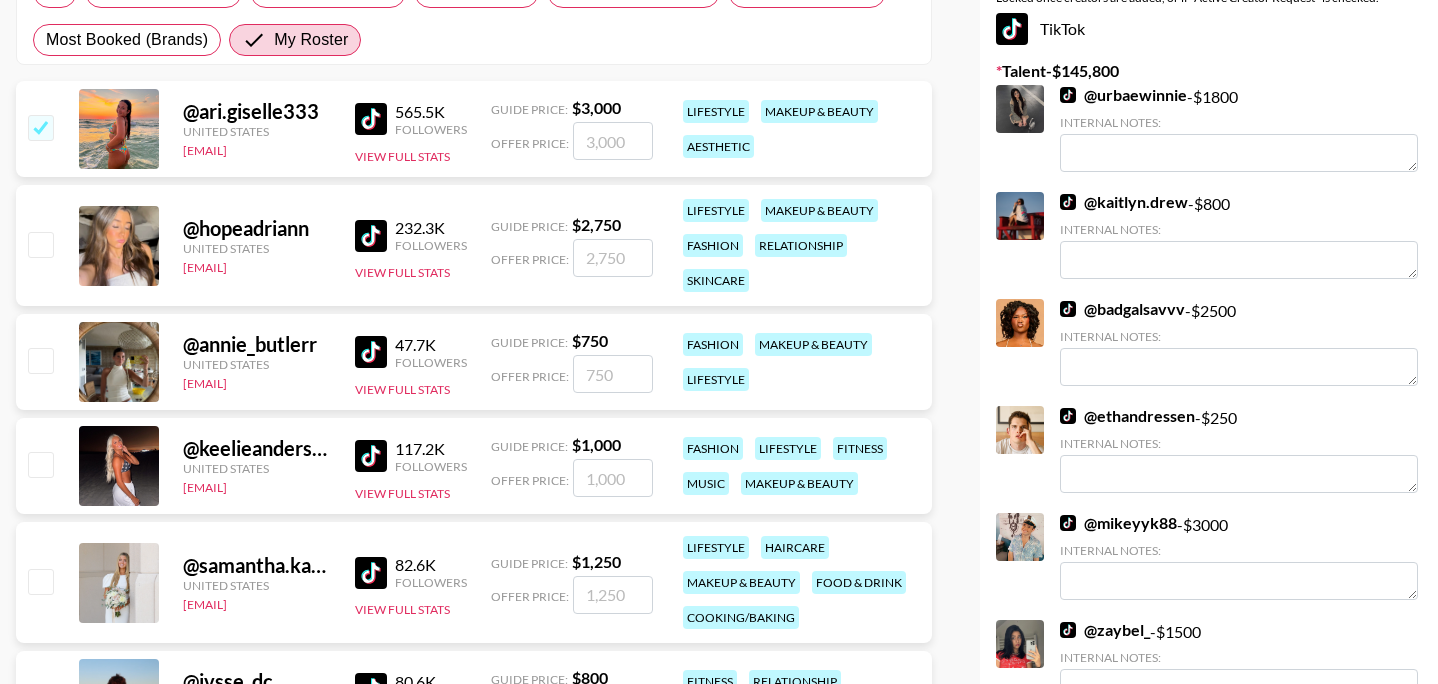 checkbox on "true" 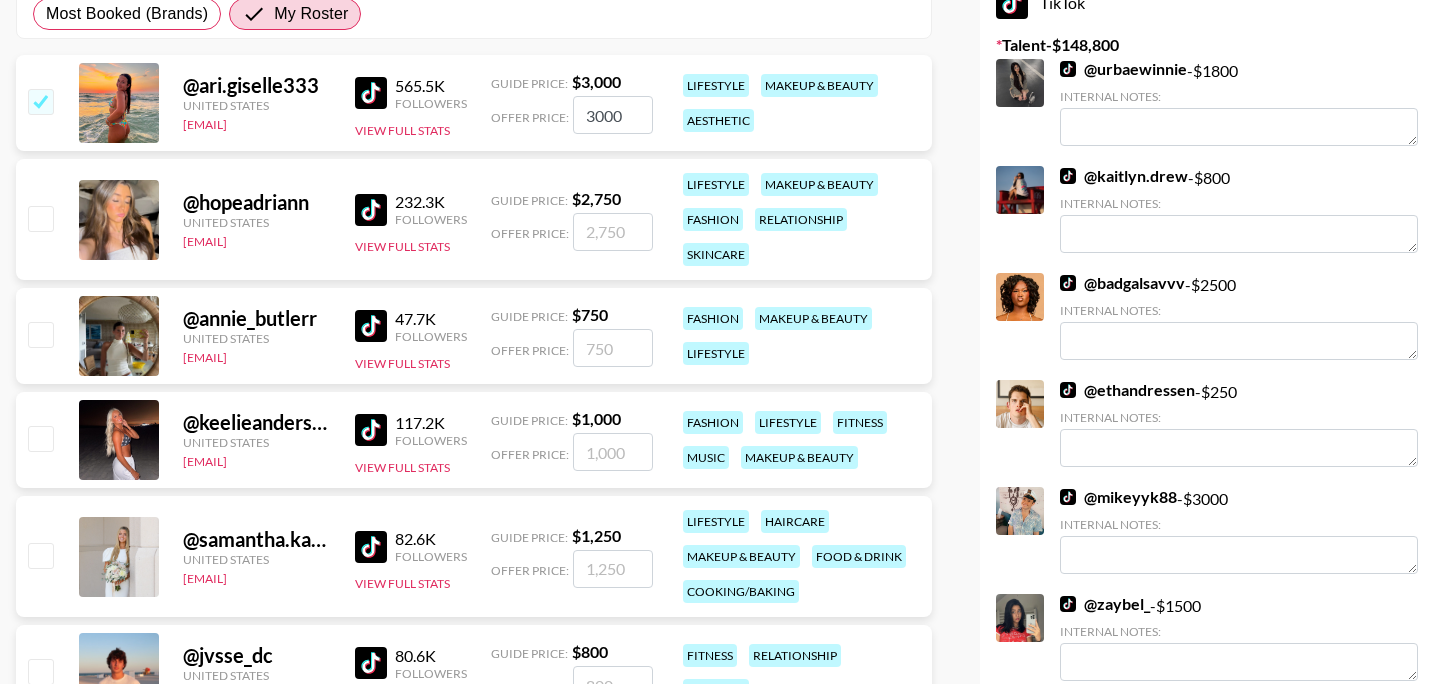 click at bounding box center [40, 438] 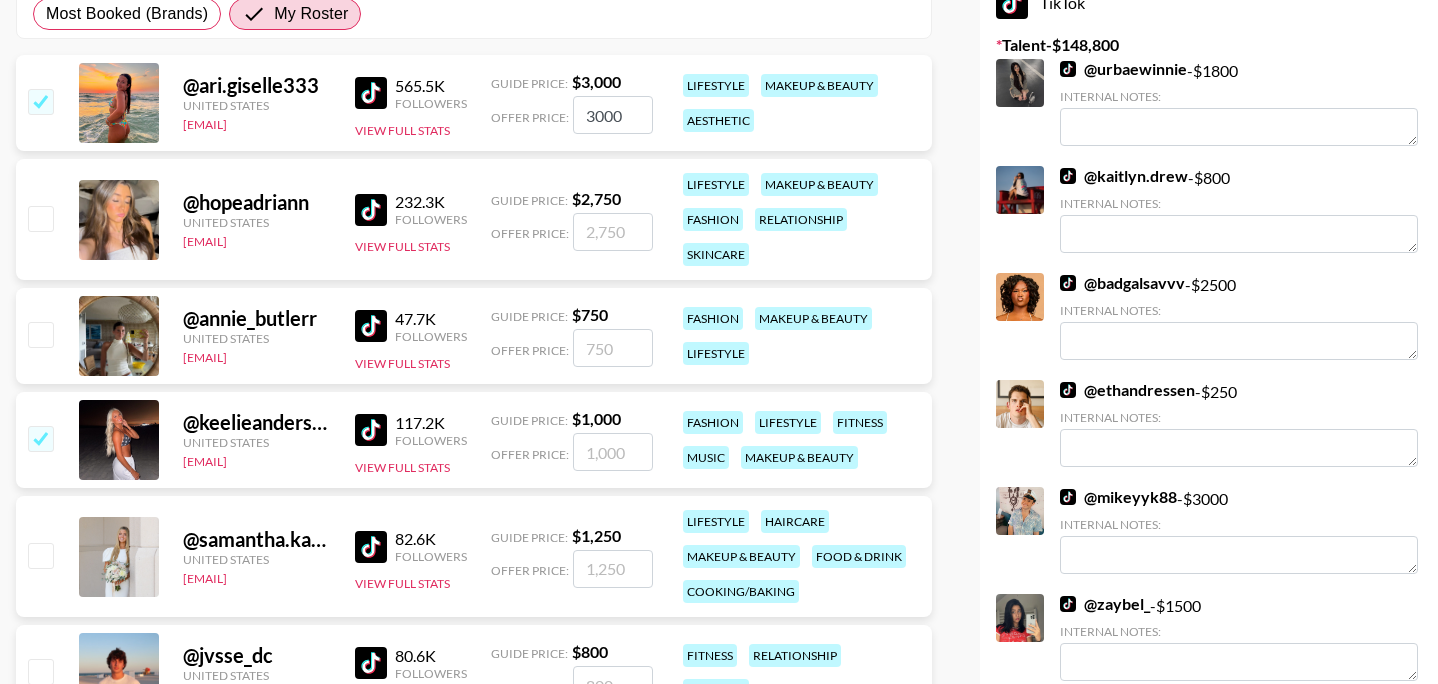 checkbox on "true" 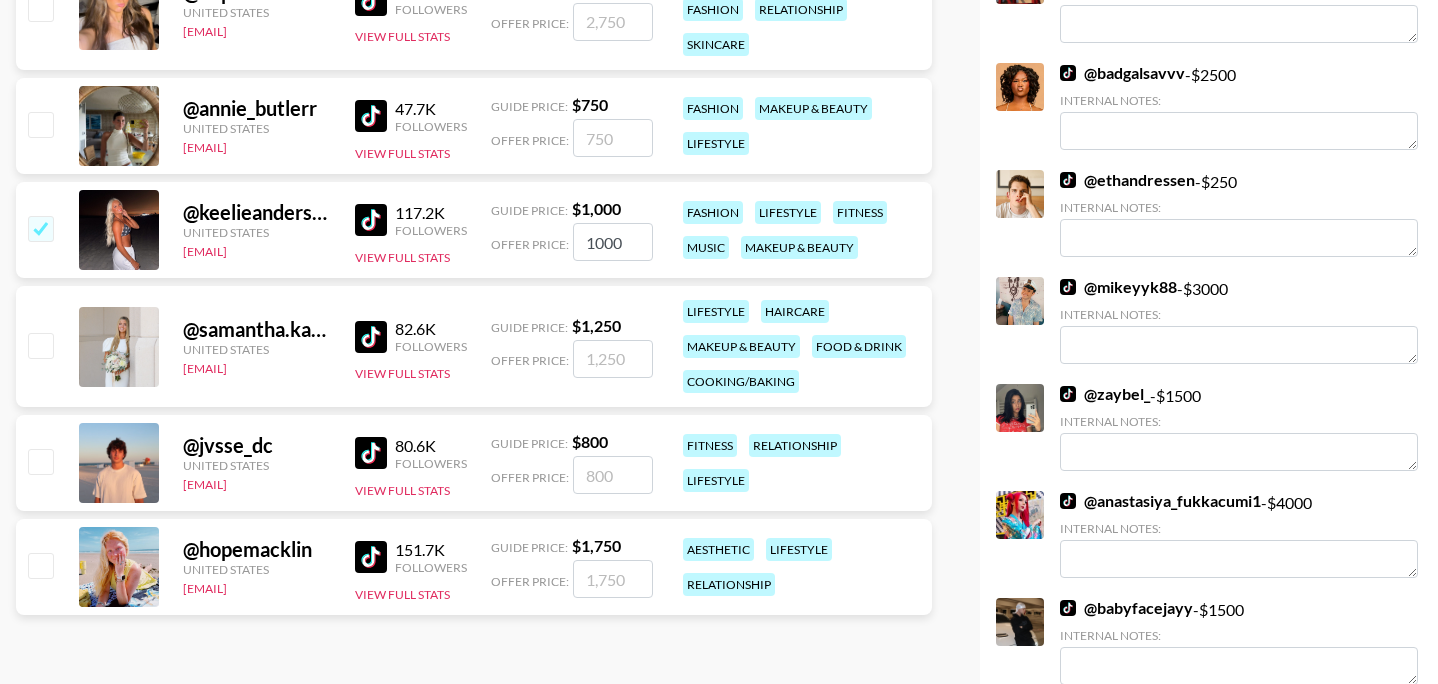 scroll, scrollTop: 652, scrollLeft: 0, axis: vertical 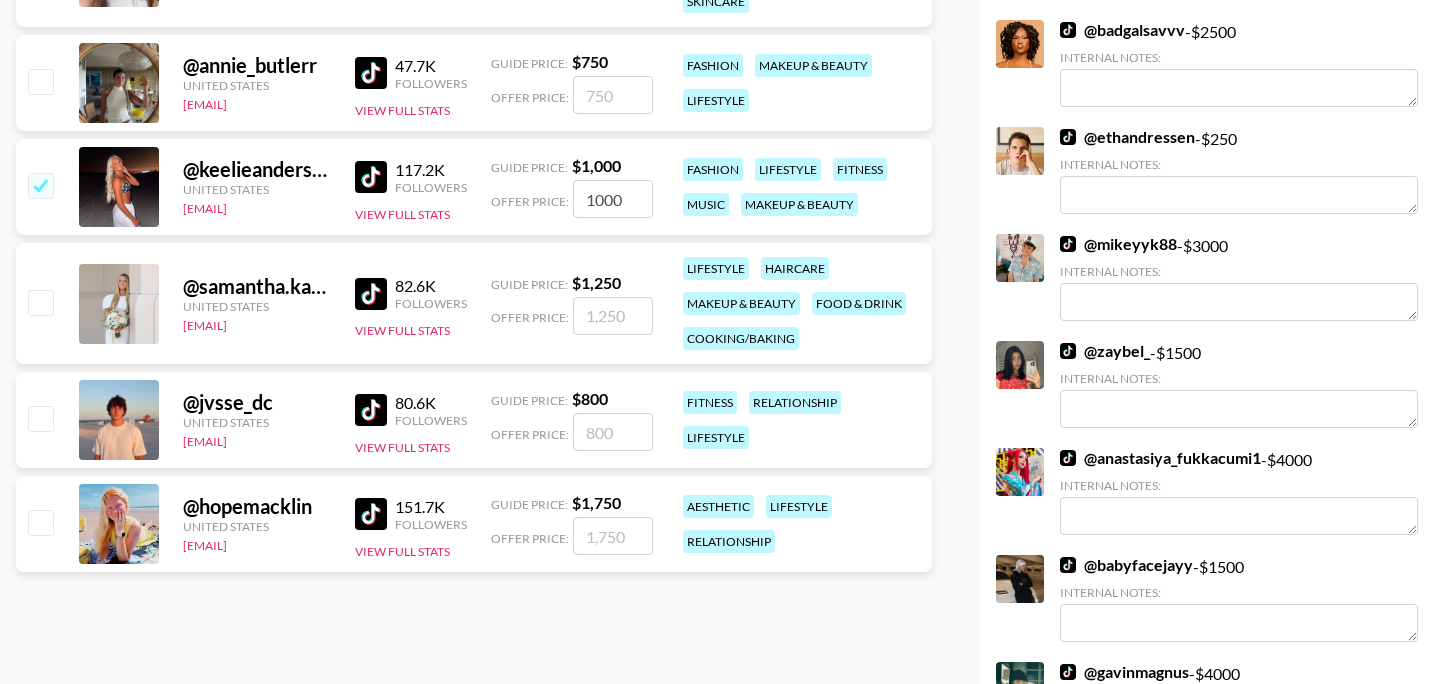 click at bounding box center (39, 524) 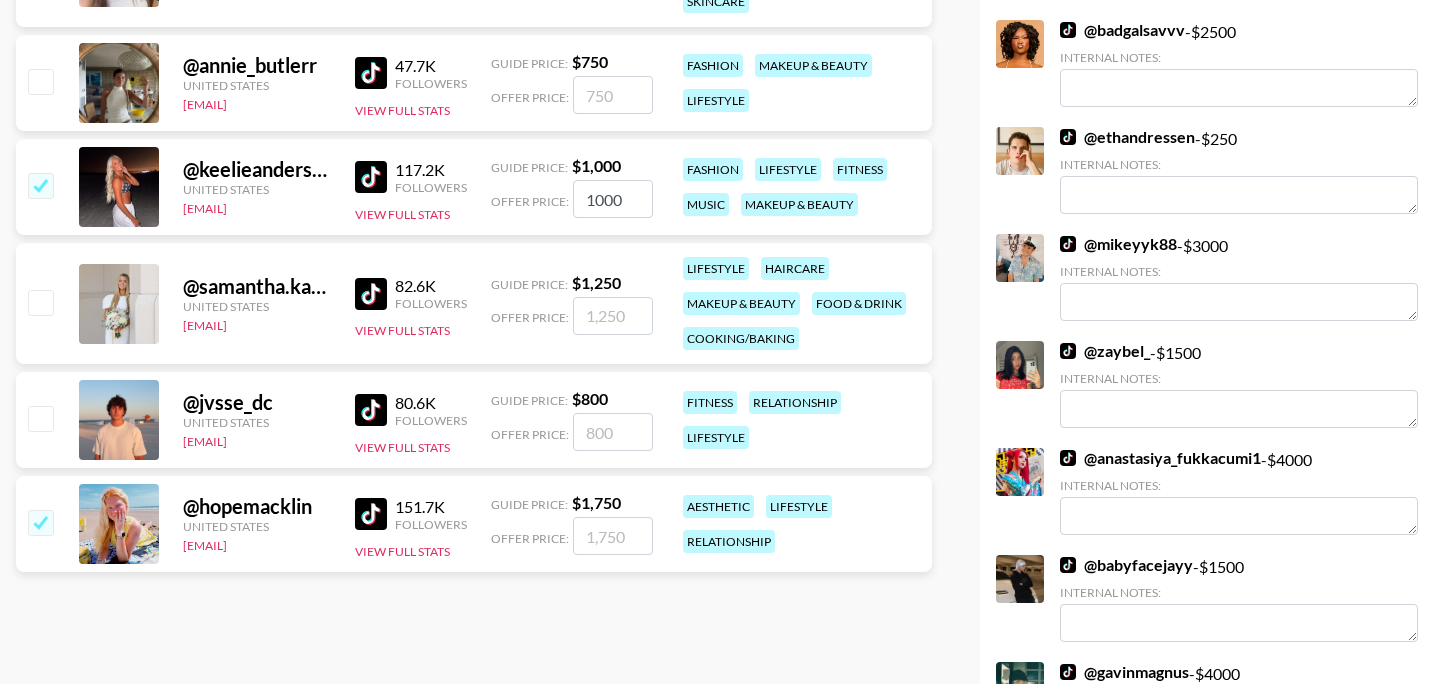 checkbox on "true" 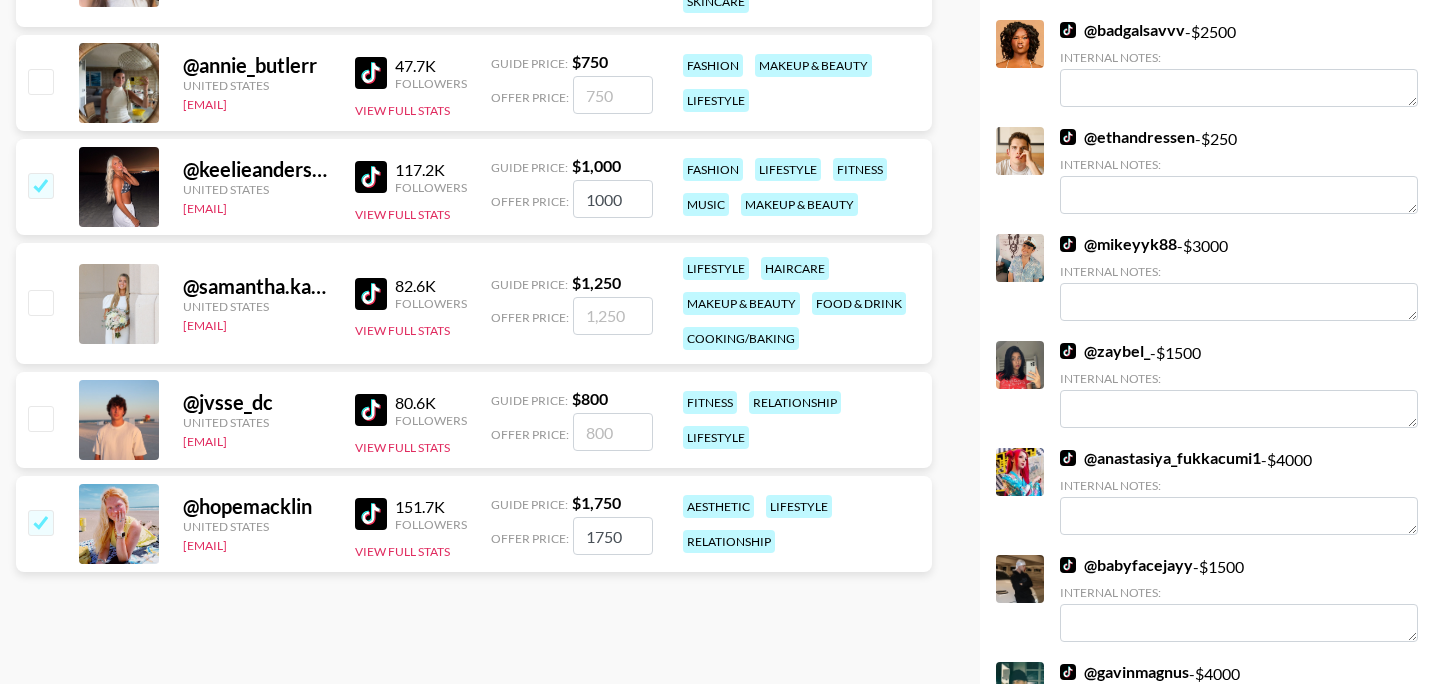 click at bounding box center (40, 302) 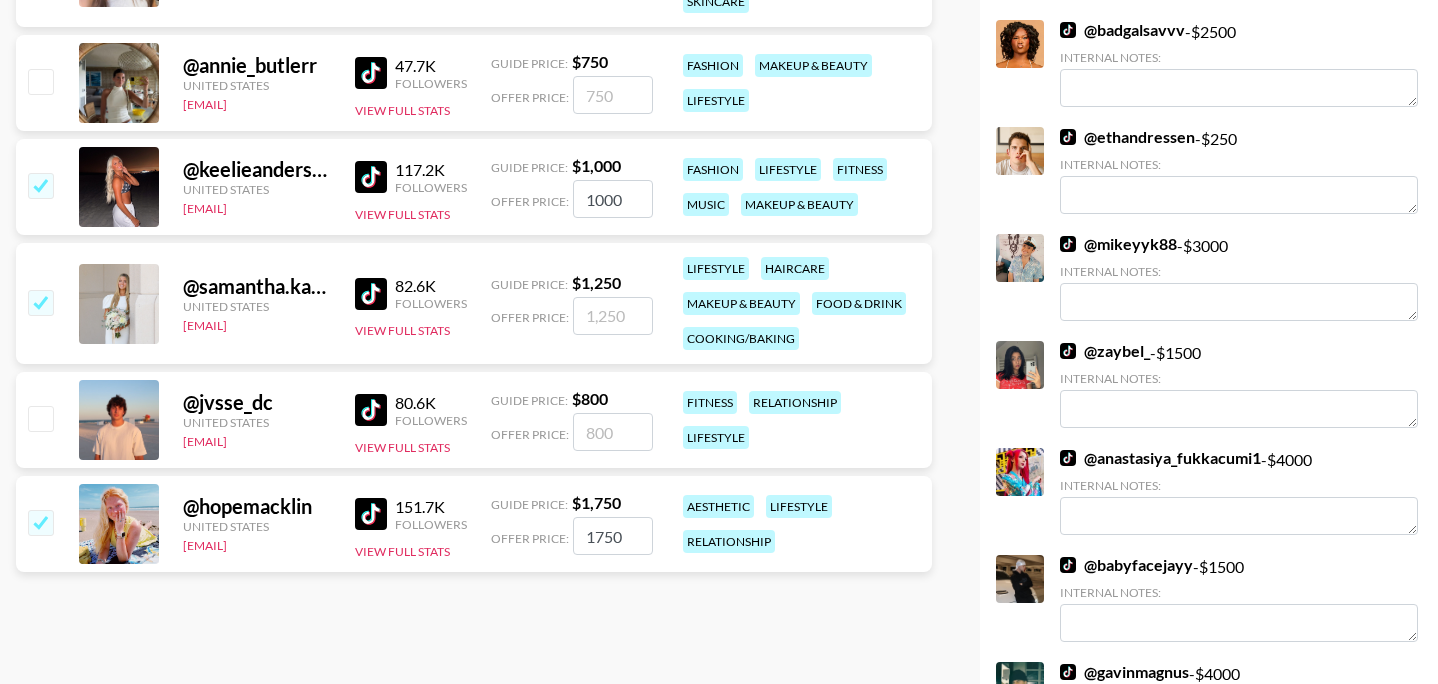 checkbox on "true" 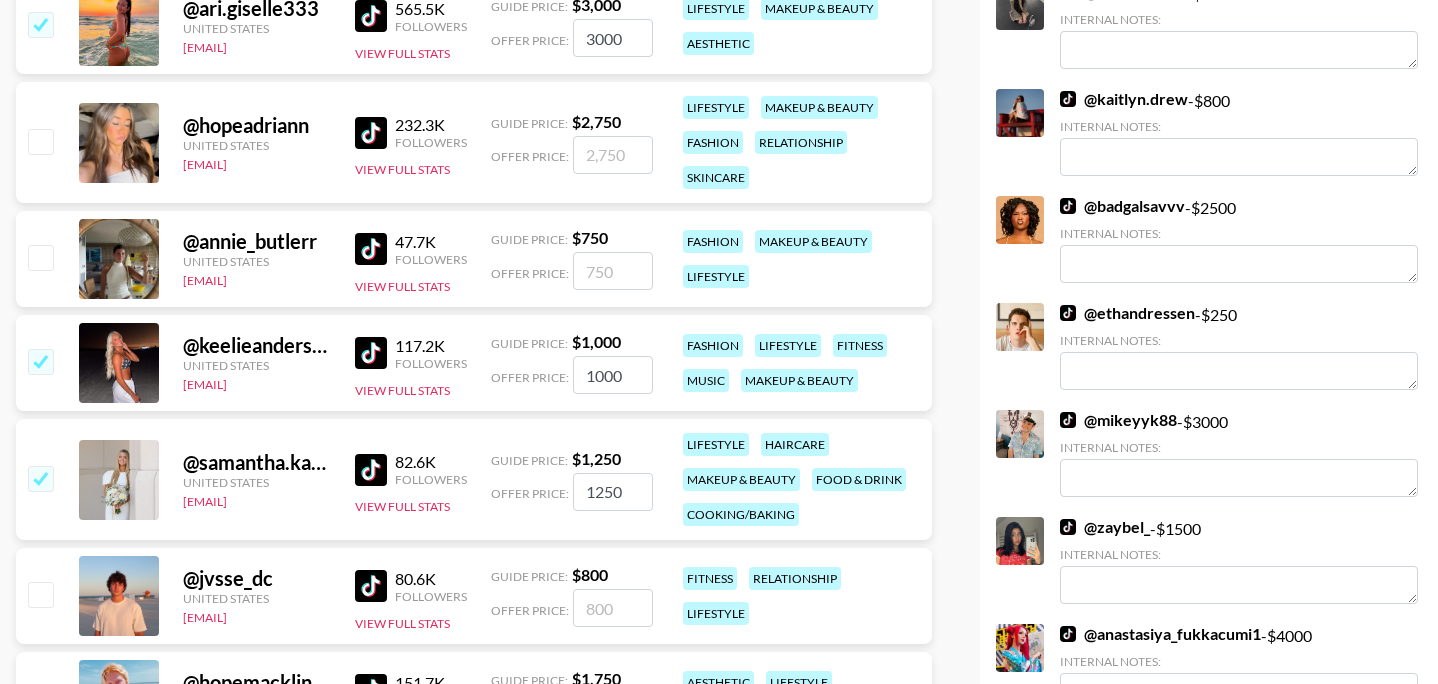 scroll, scrollTop: 453, scrollLeft: 0, axis: vertical 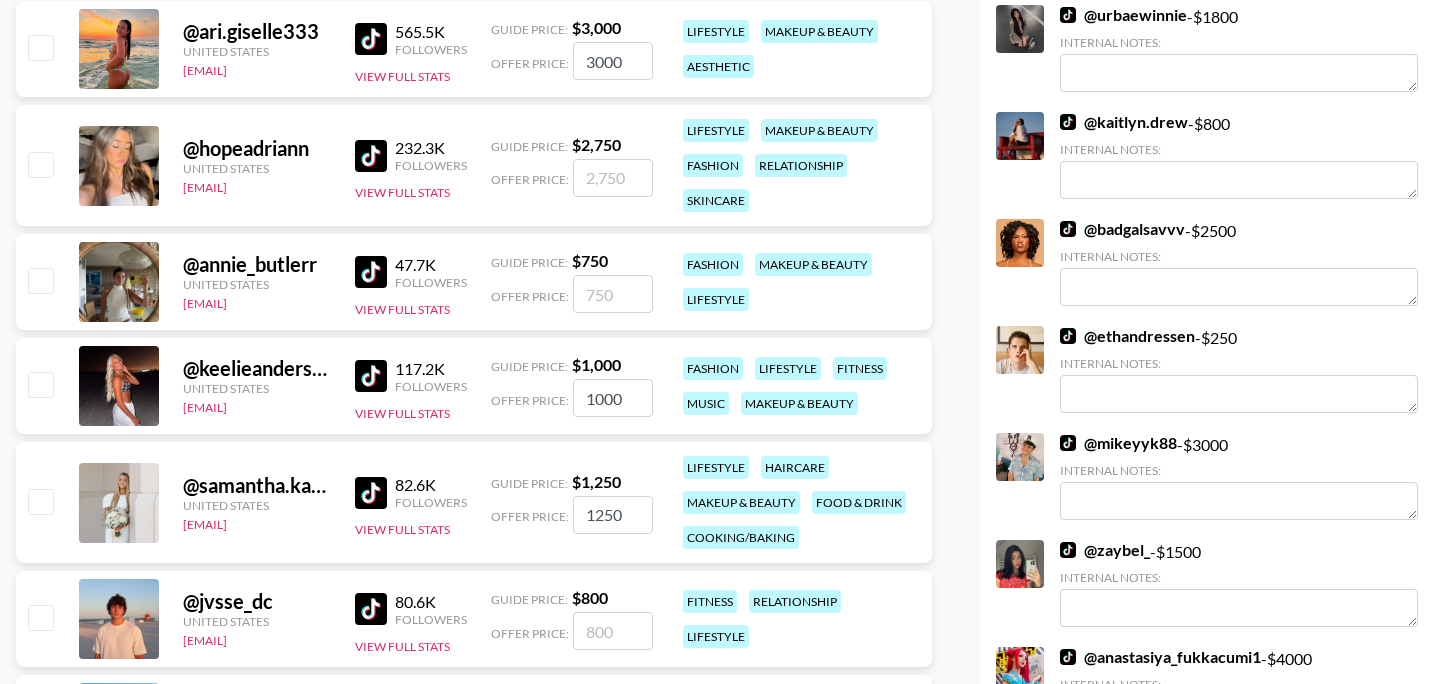 checkbox on "false" 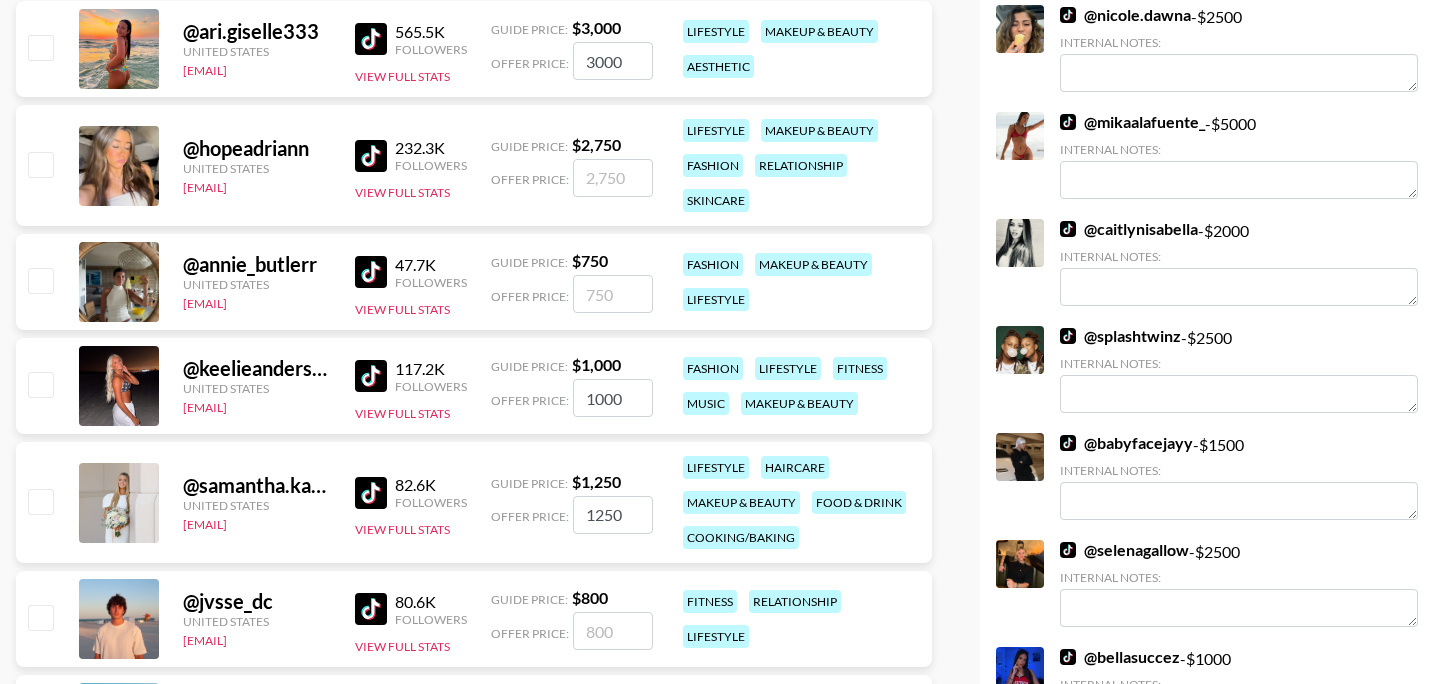 click at bounding box center (40, 164) 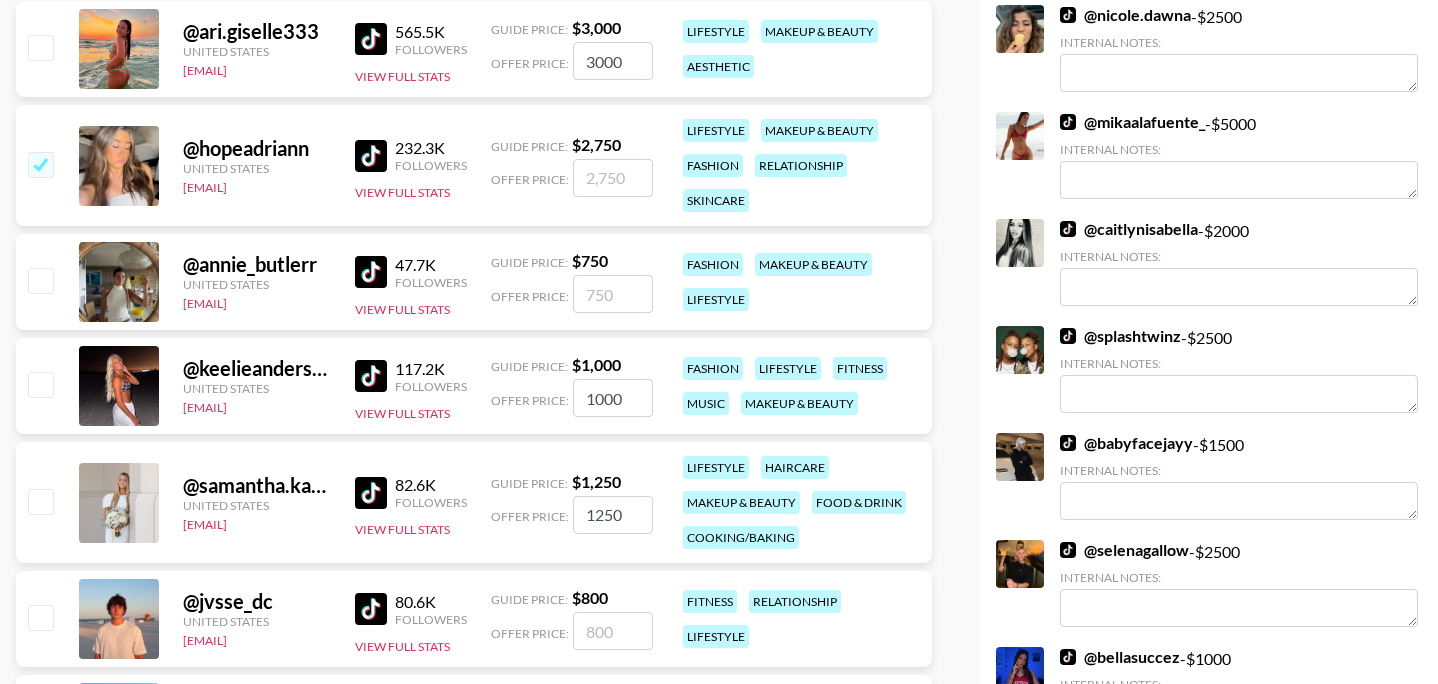 checkbox on "true" 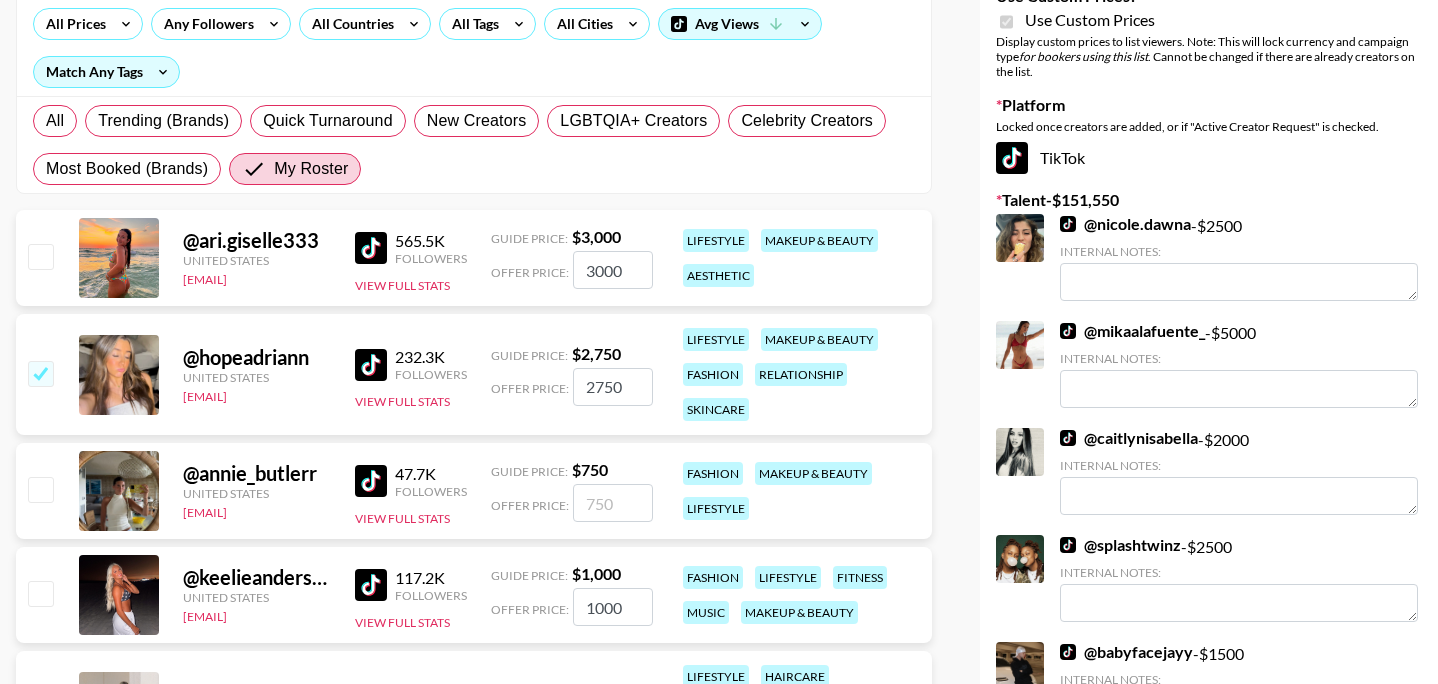 scroll, scrollTop: 223, scrollLeft: 0, axis: vertical 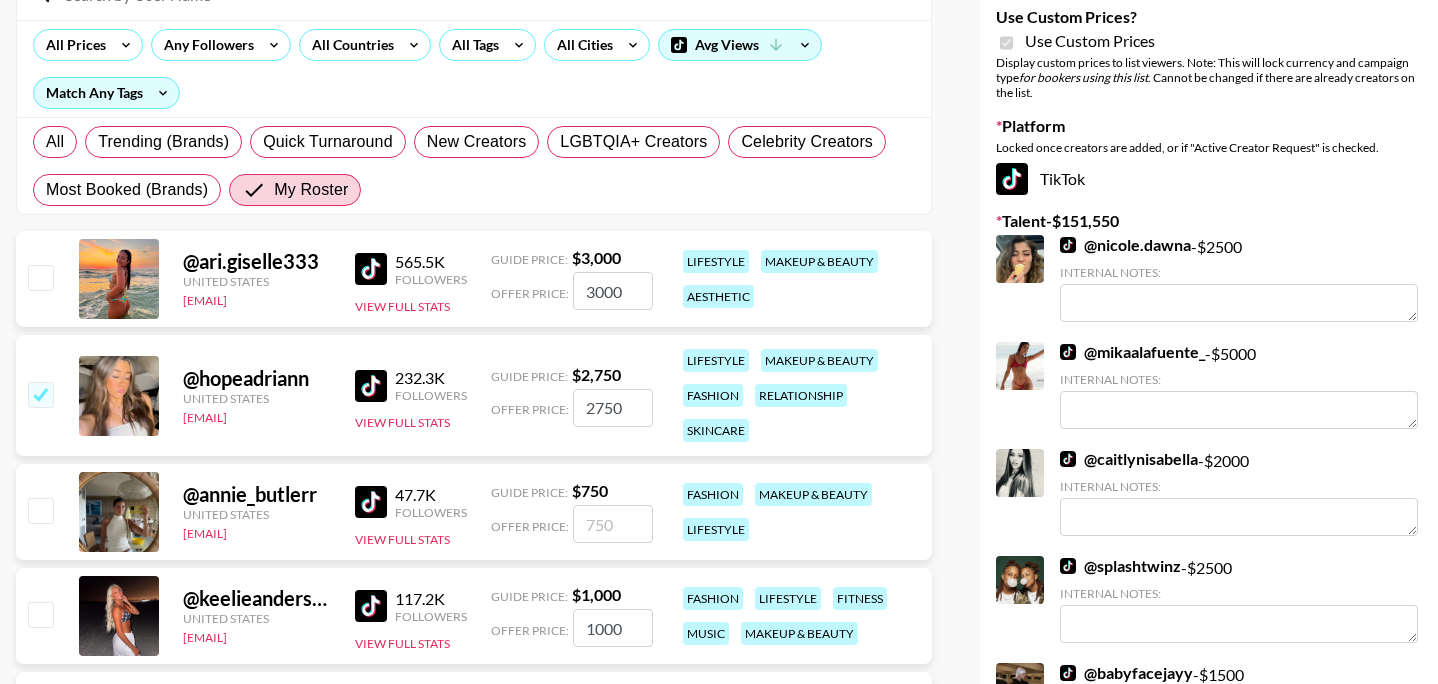 click at bounding box center [40, 277] 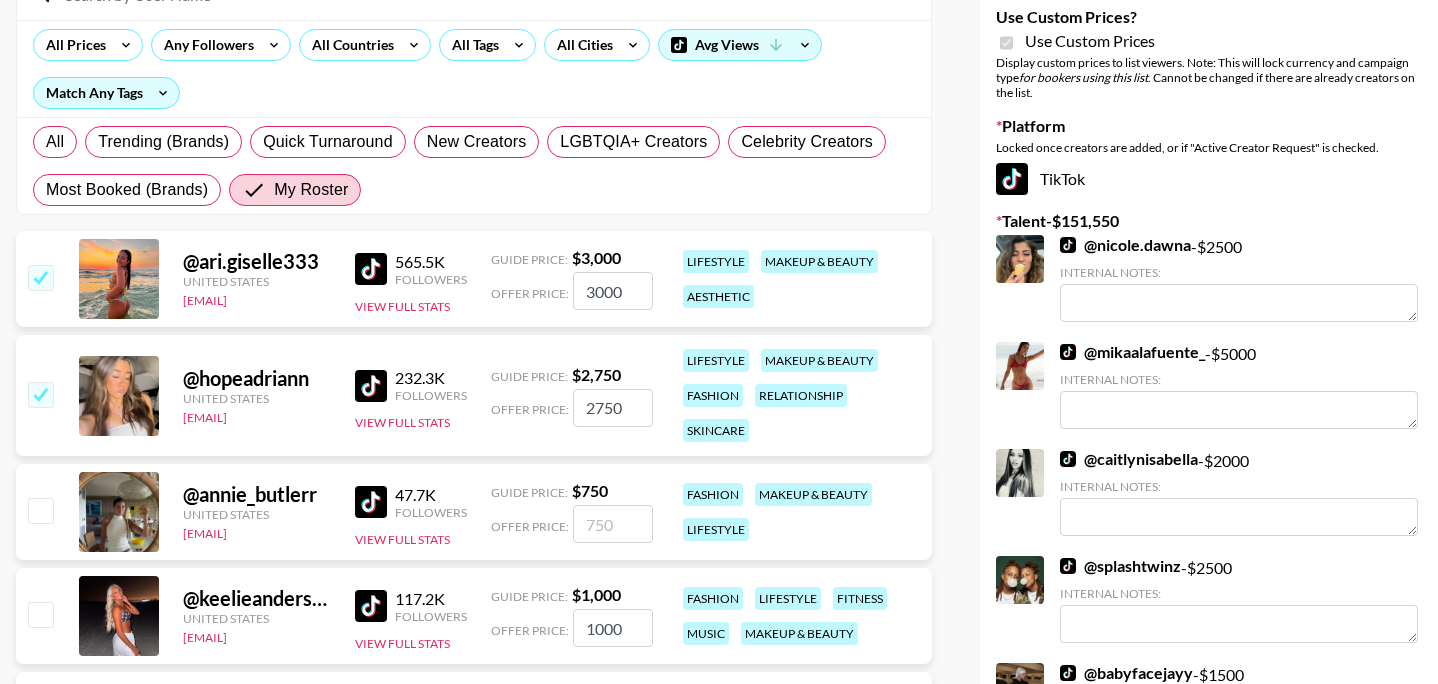checkbox on "true" 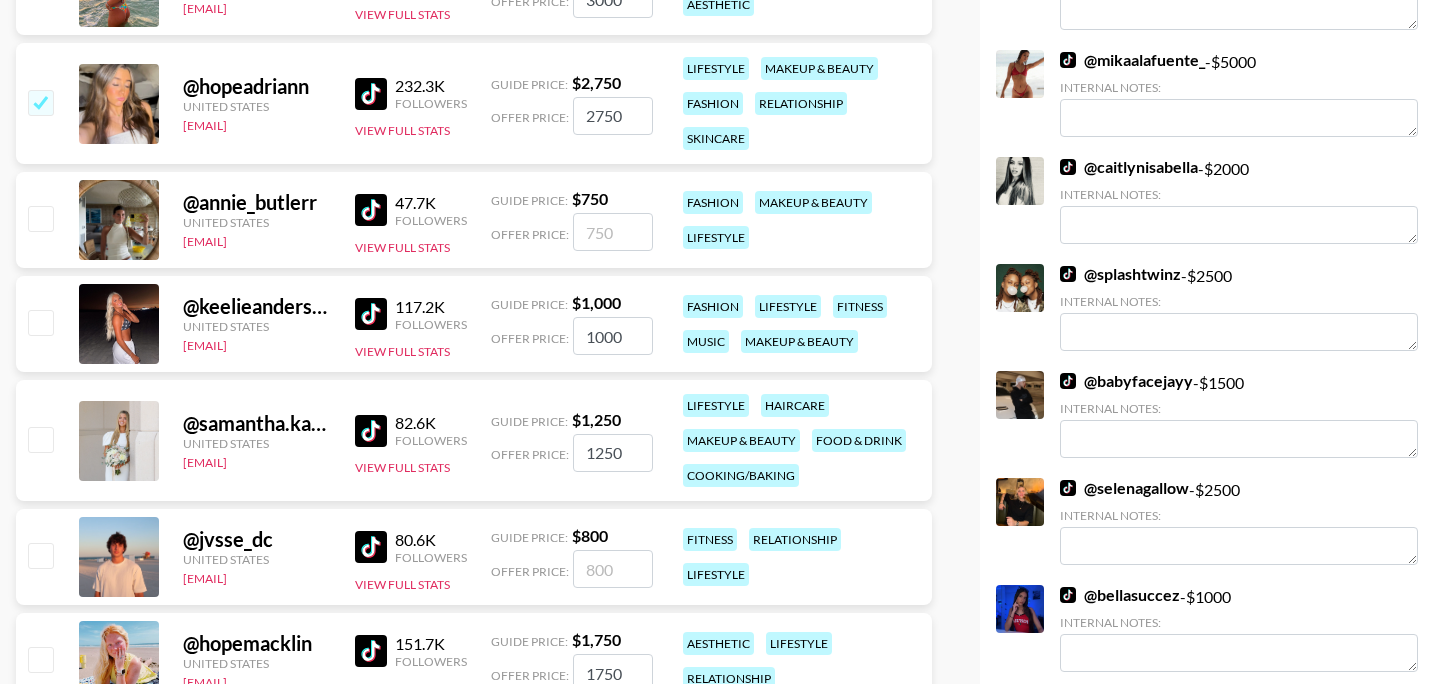 scroll, scrollTop: 563, scrollLeft: 0, axis: vertical 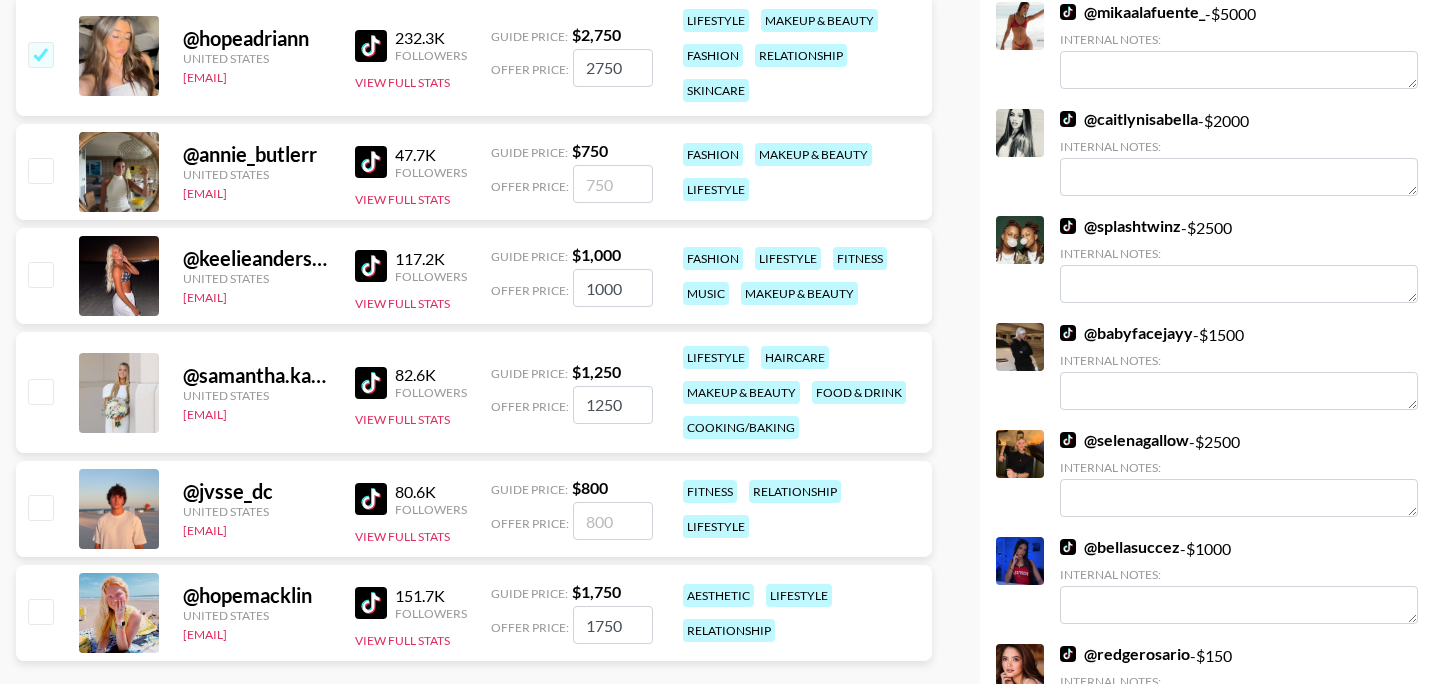 click at bounding box center [40, 274] 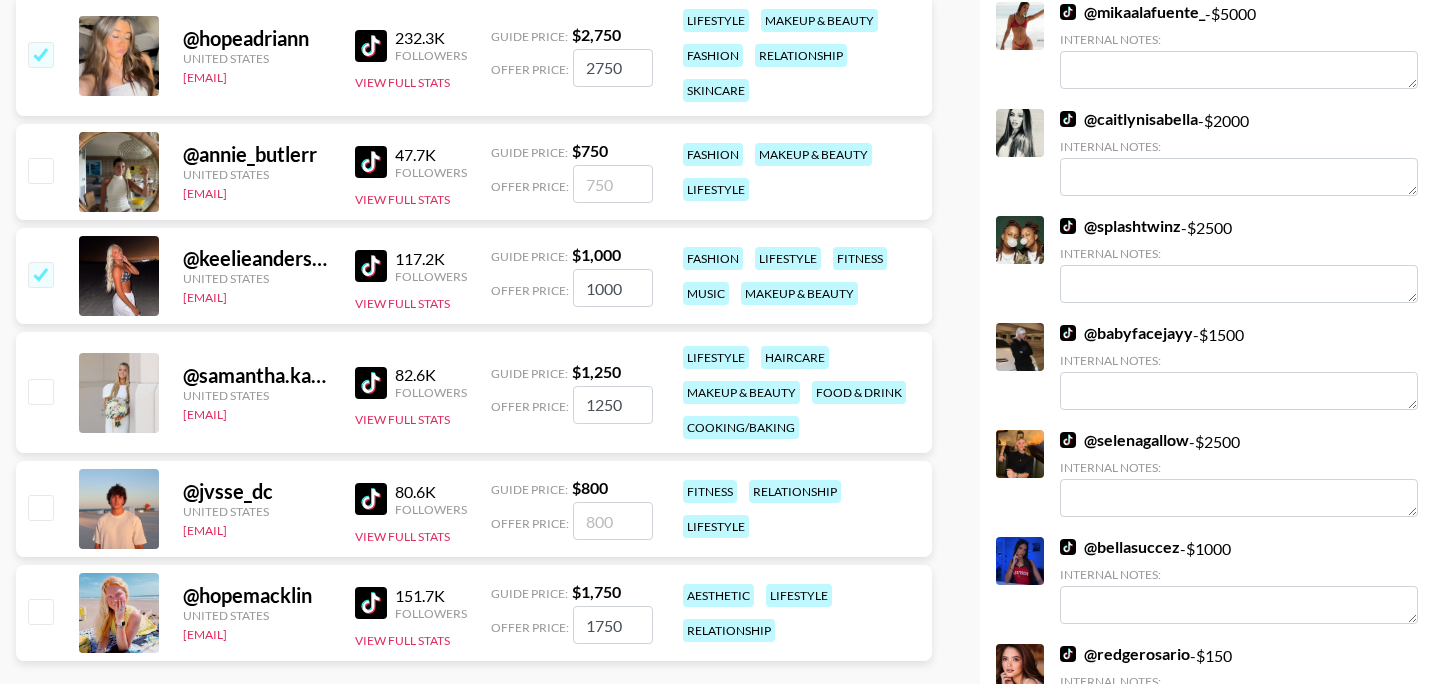 checkbox on "true" 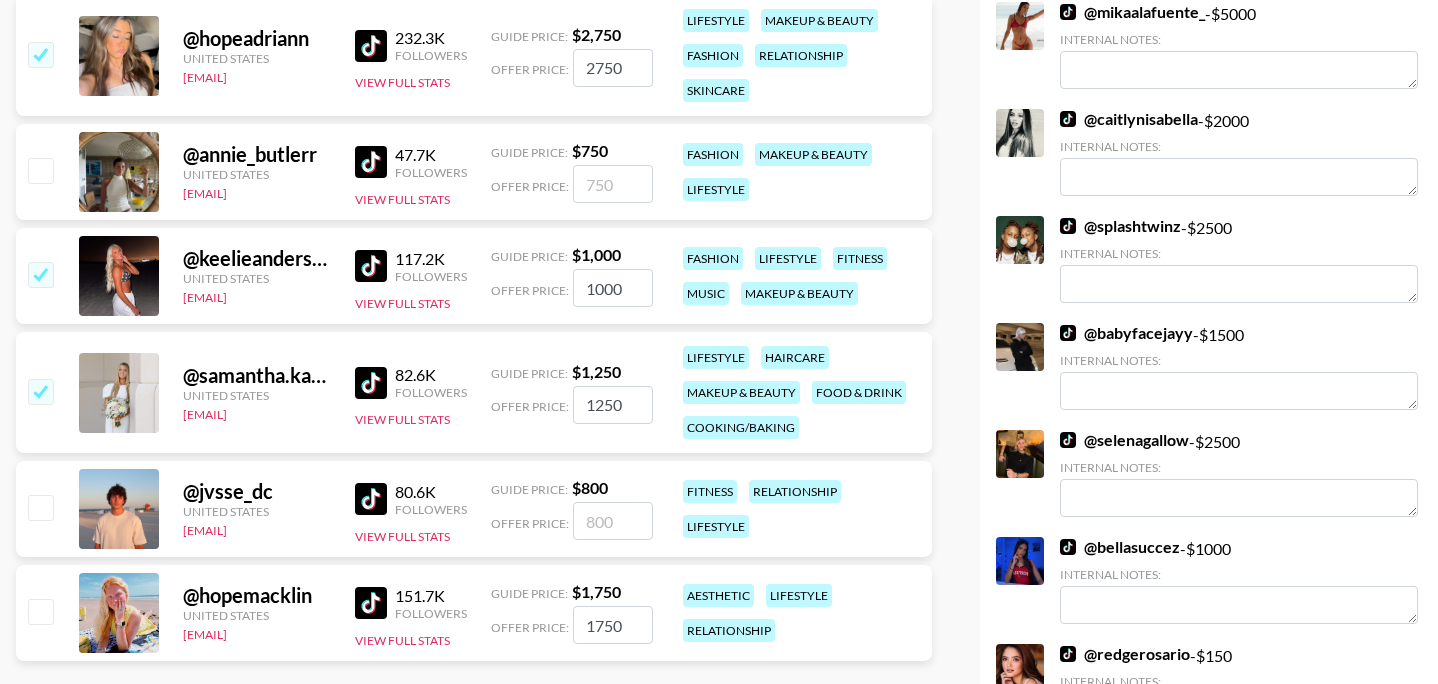 checkbox on "true" 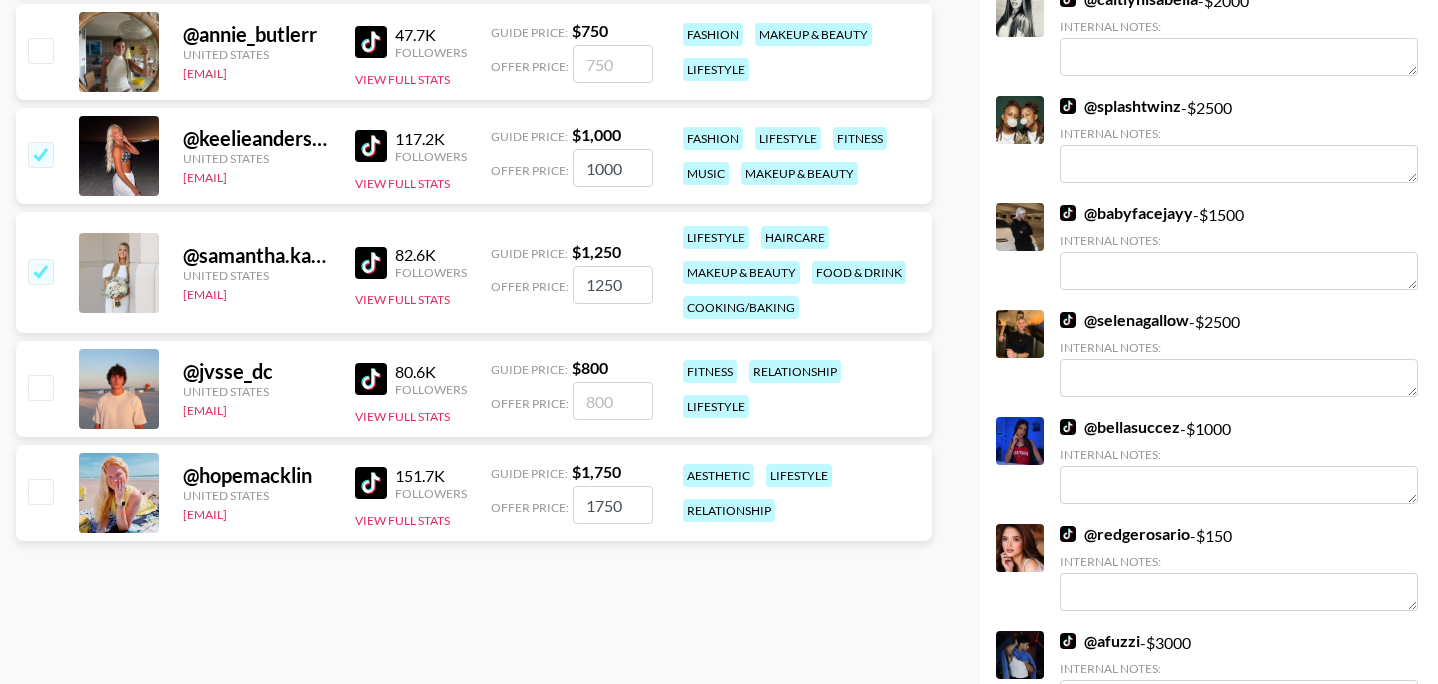 scroll, scrollTop: 682, scrollLeft: 0, axis: vertical 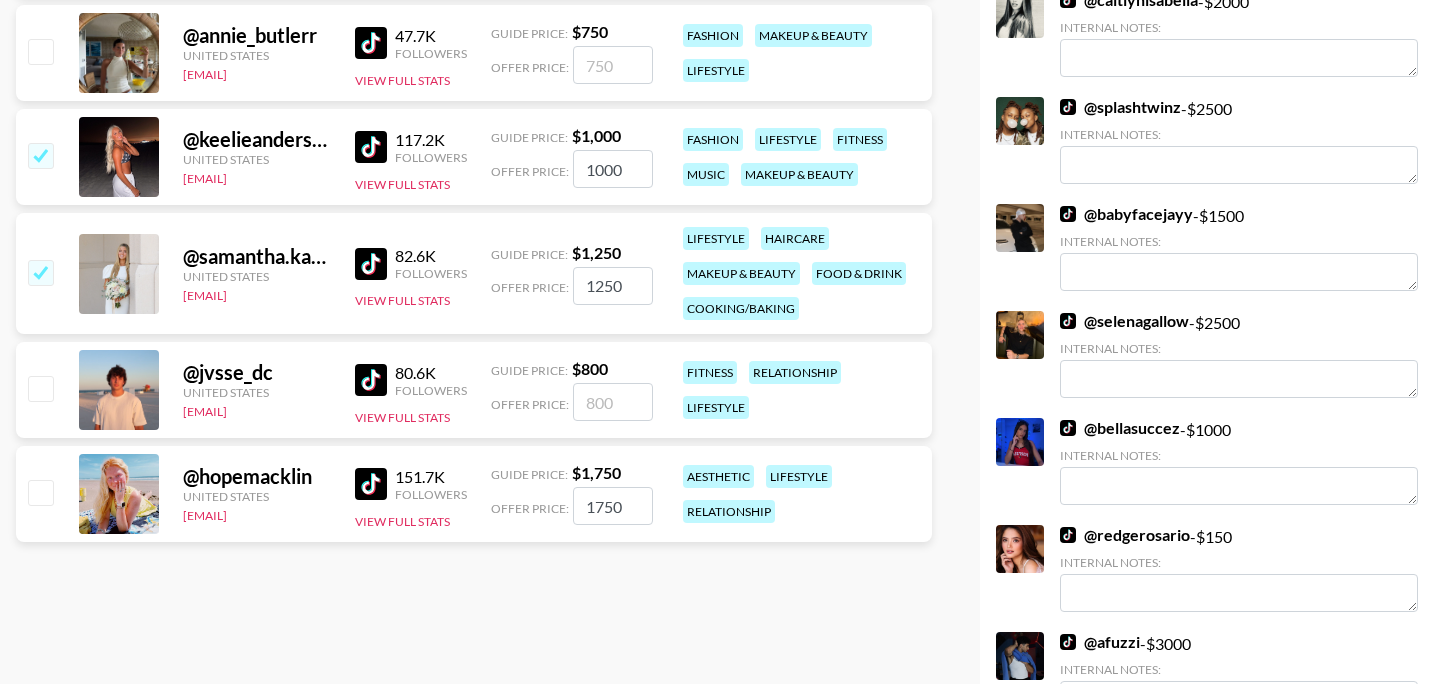 click at bounding box center (40, 492) 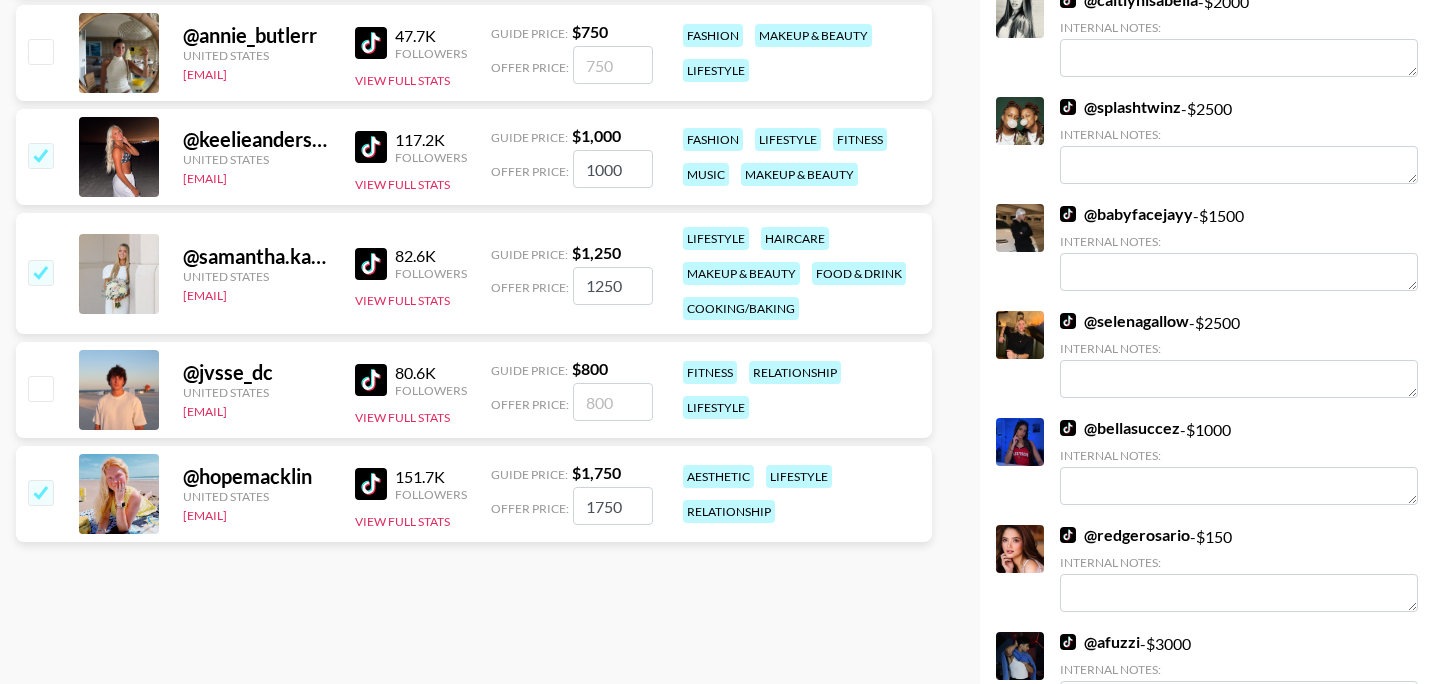 checkbox on "true" 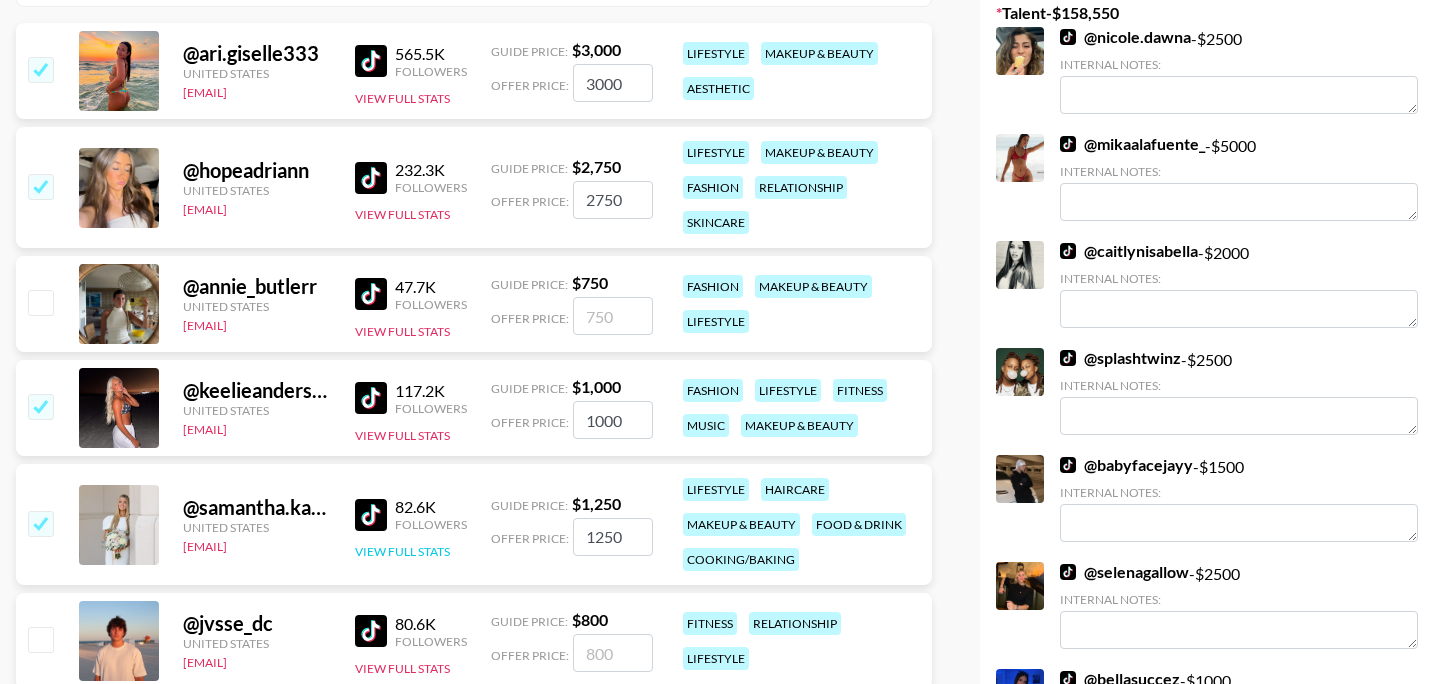 scroll, scrollTop: 0, scrollLeft: 0, axis: both 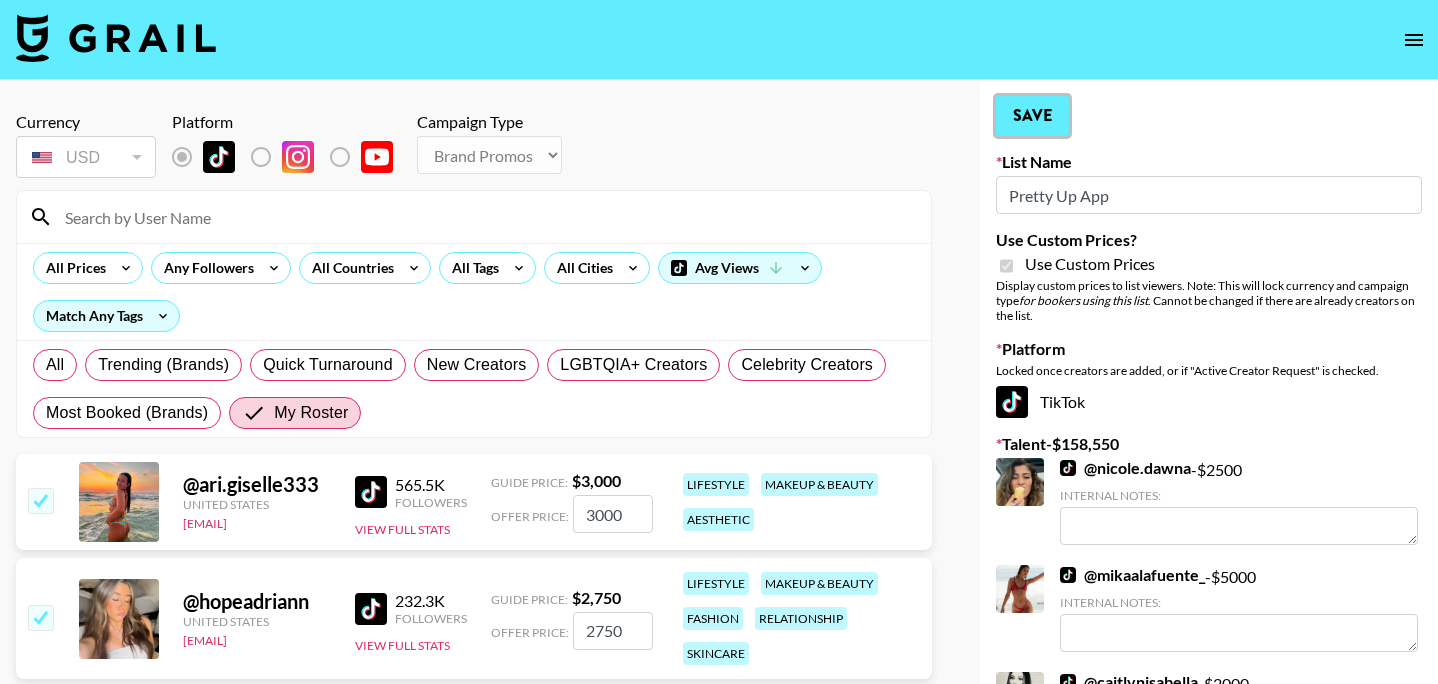click on "Save" at bounding box center (1032, 116) 